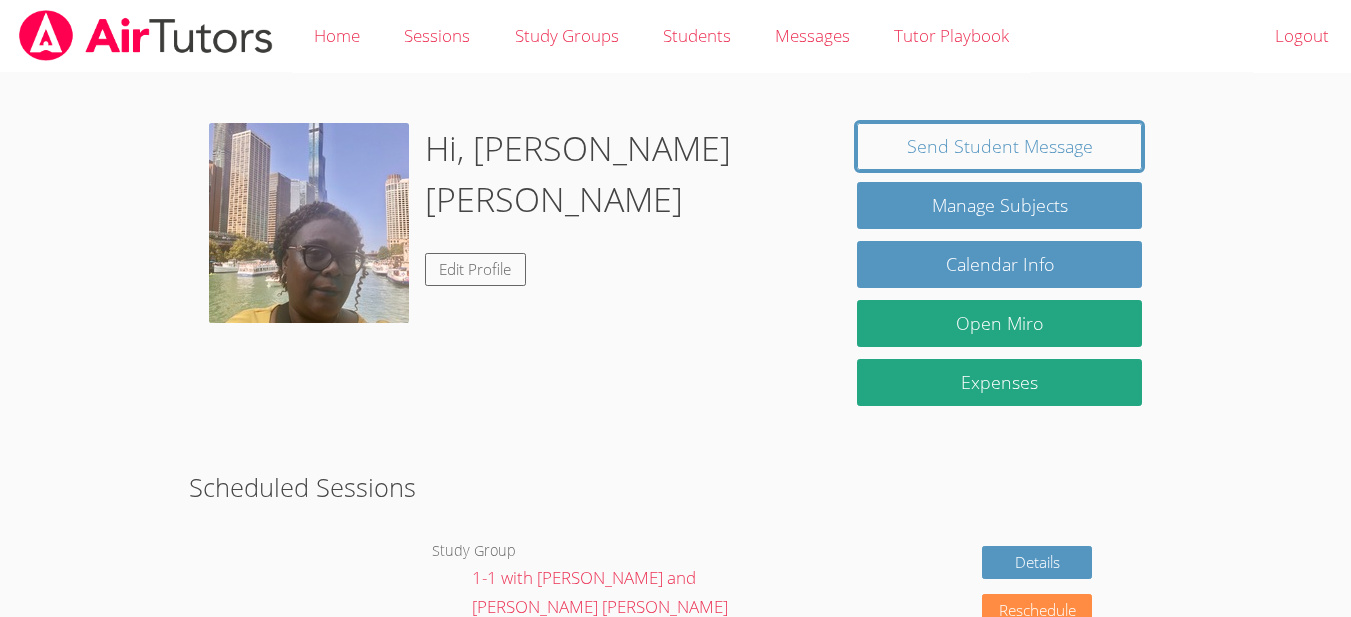 scroll, scrollTop: 0, scrollLeft: 0, axis: both 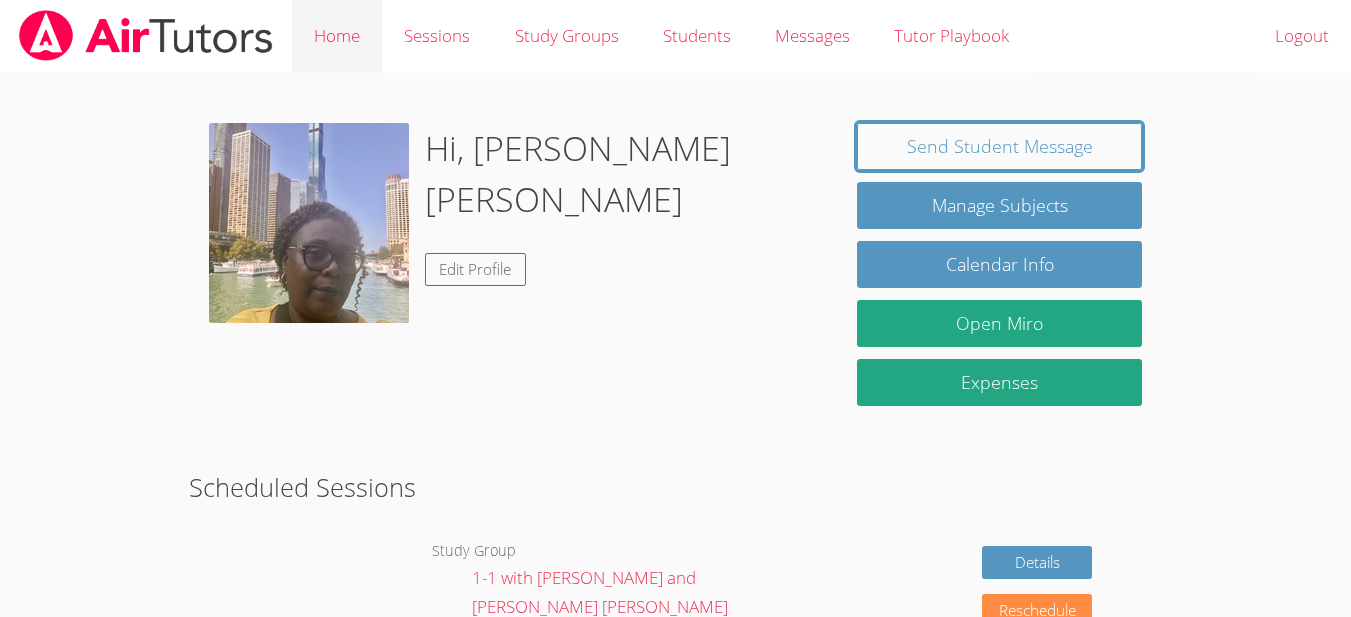 click on "Home" at bounding box center [337, 36] 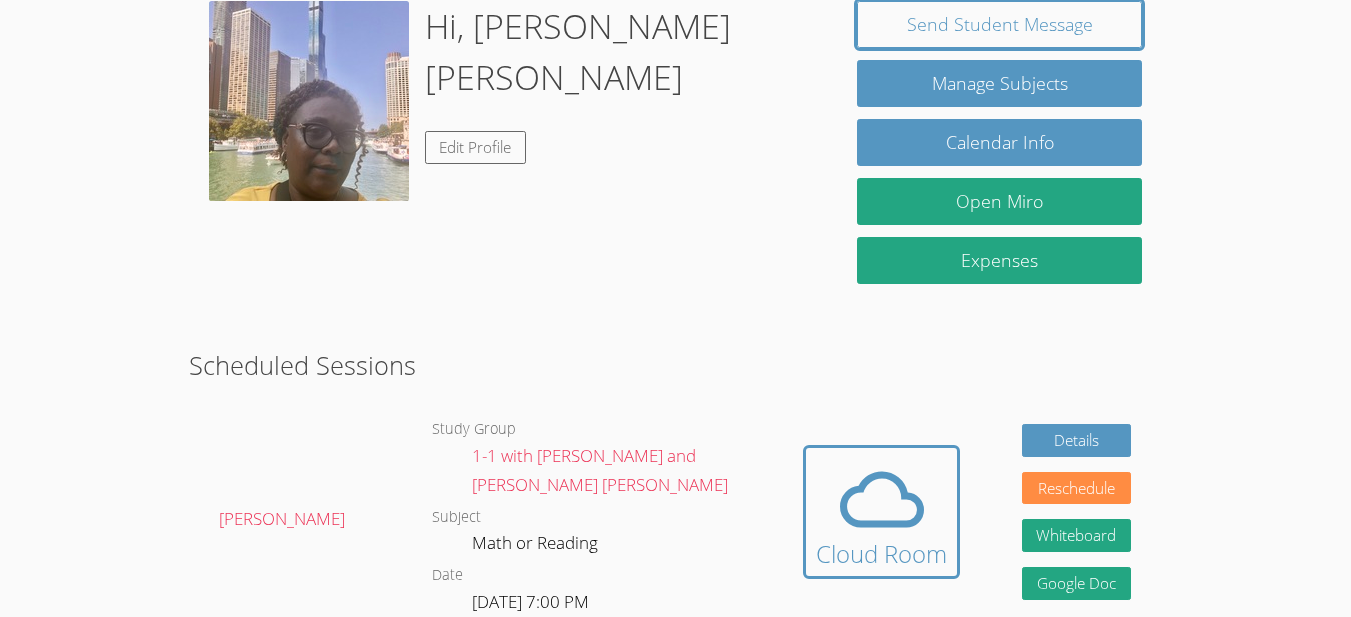 scroll, scrollTop: 134, scrollLeft: 0, axis: vertical 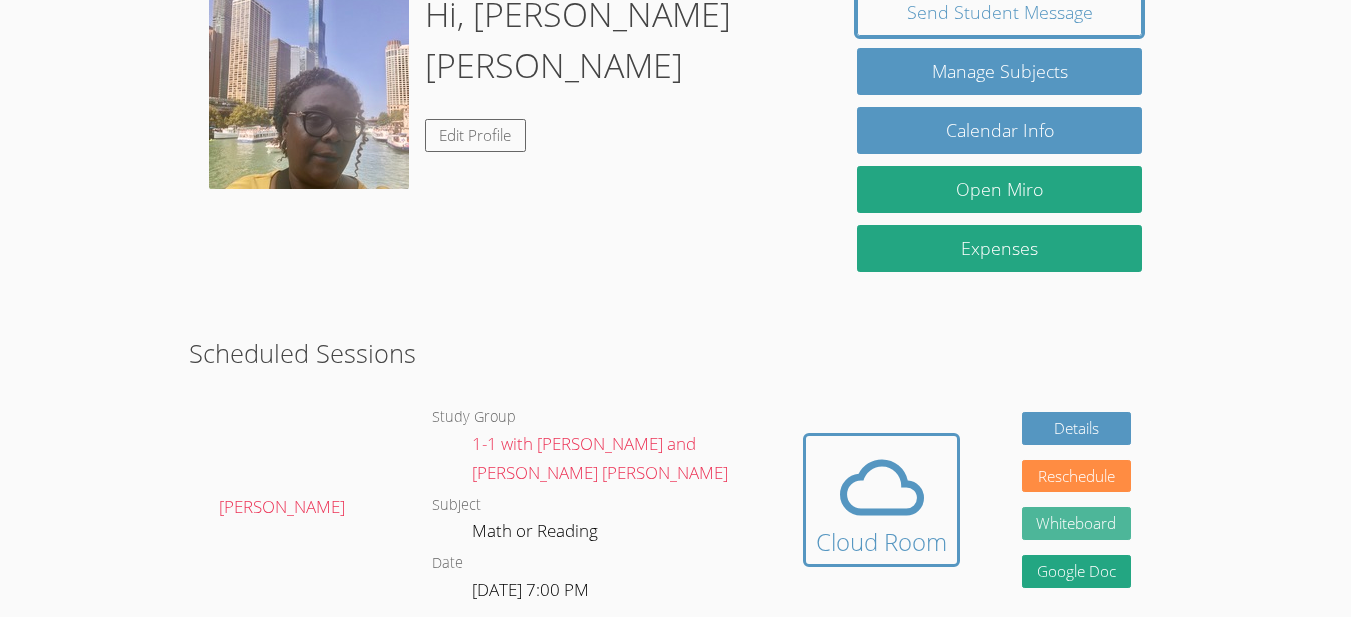 click on "Whiteboard" at bounding box center [1077, 523] 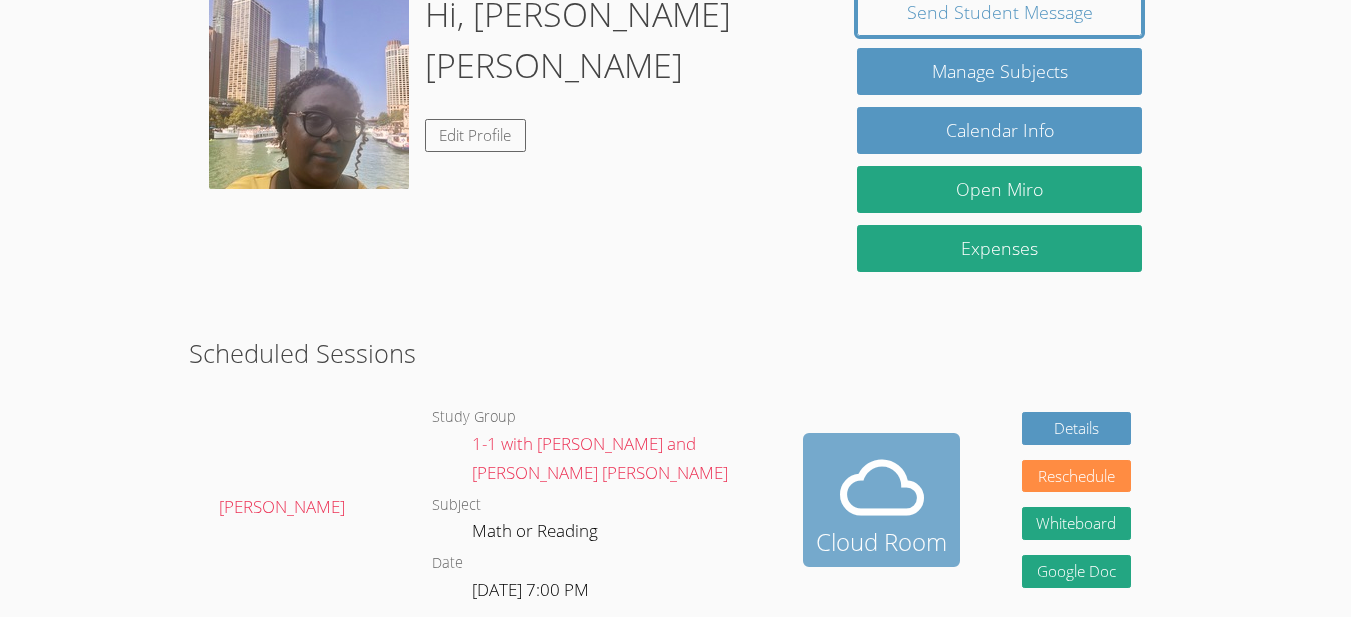 click at bounding box center [881, 488] 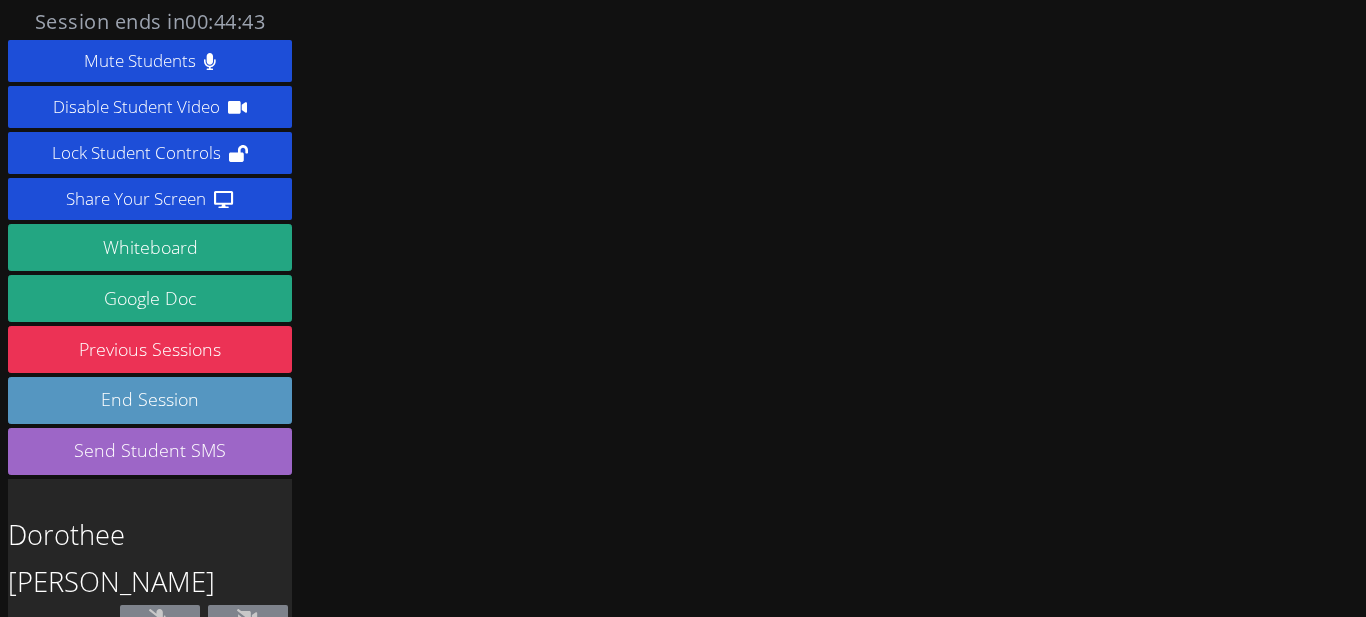 scroll, scrollTop: 0, scrollLeft: 0, axis: both 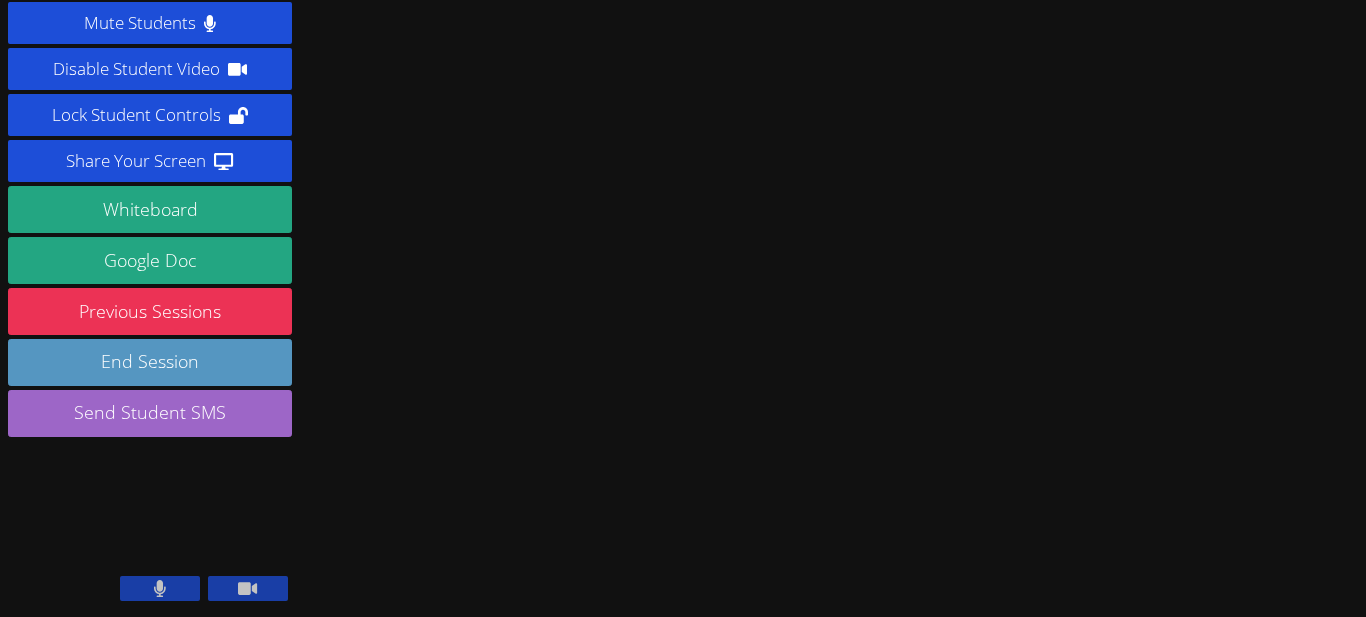 click 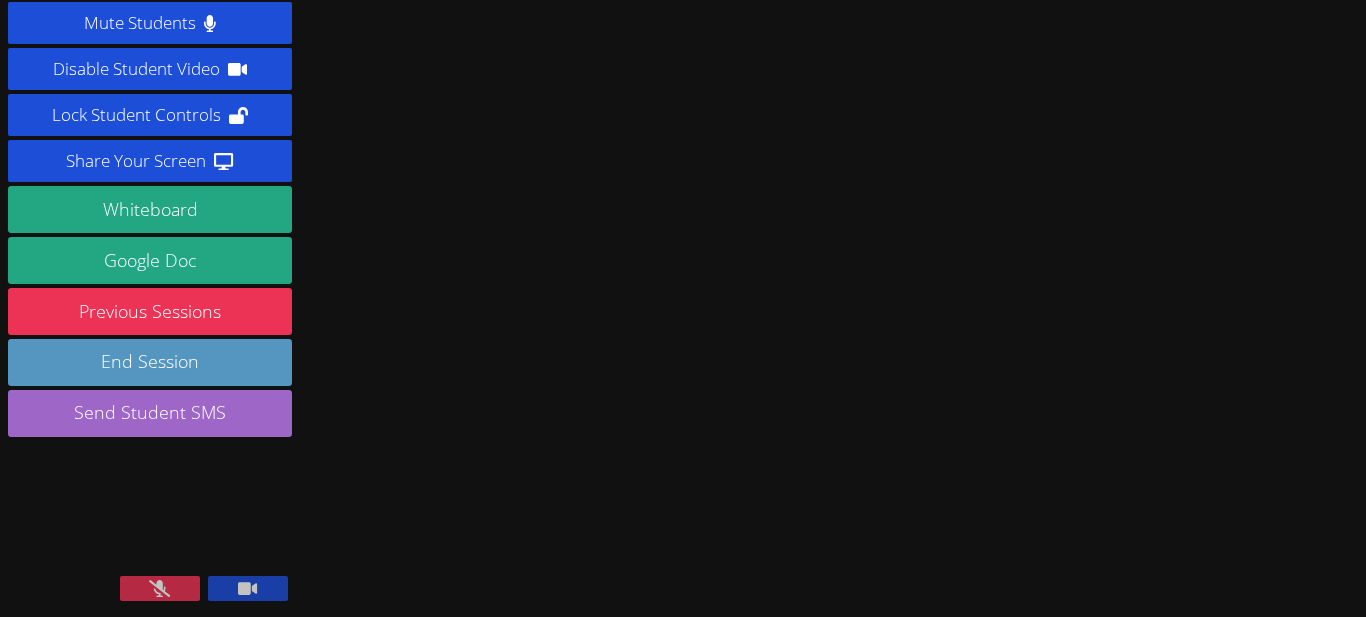 click 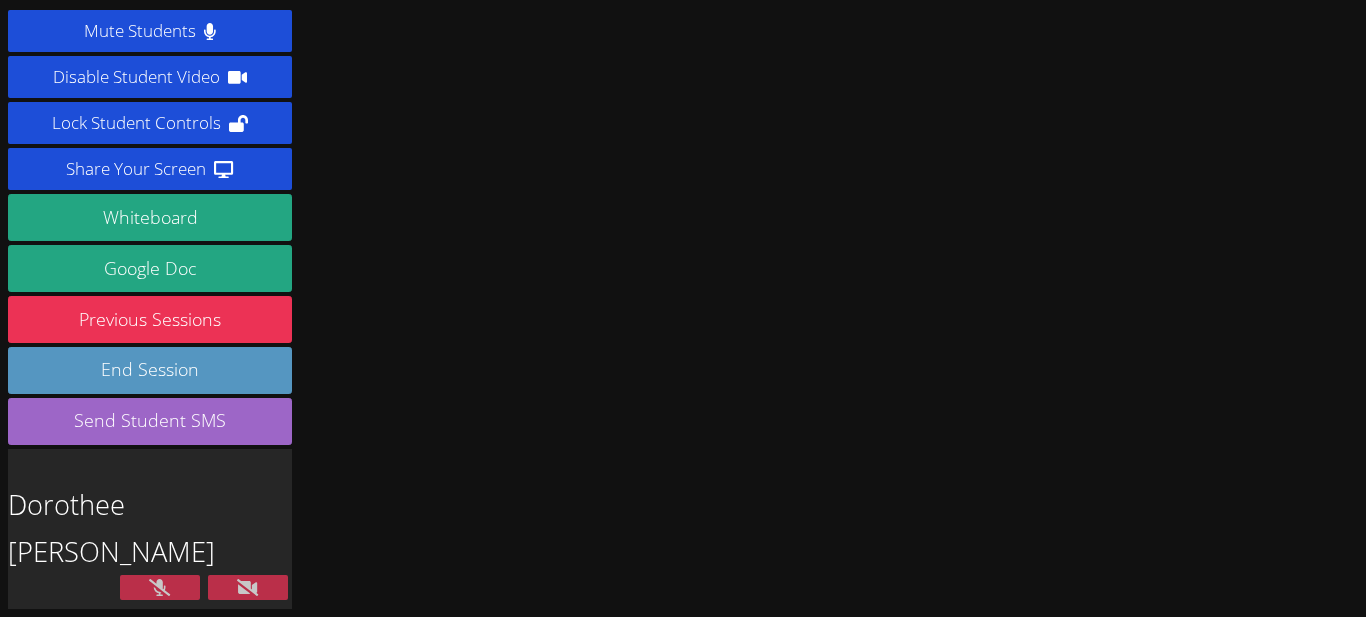 click 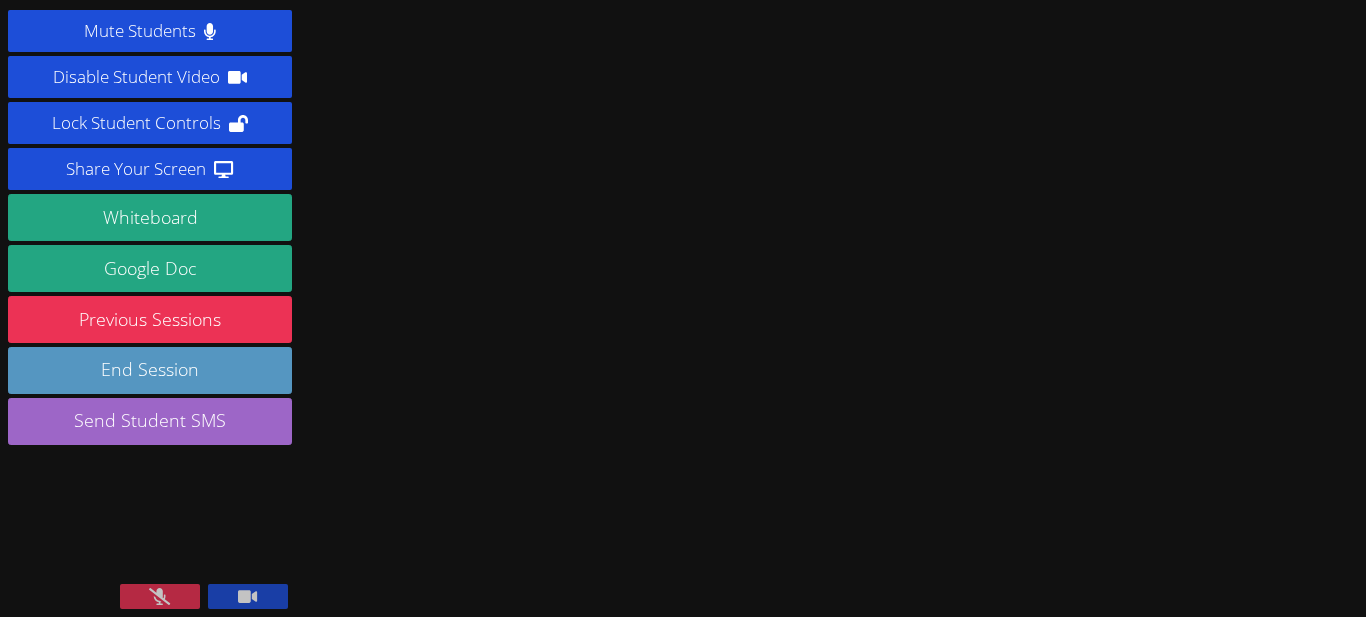 scroll, scrollTop: 38, scrollLeft: 0, axis: vertical 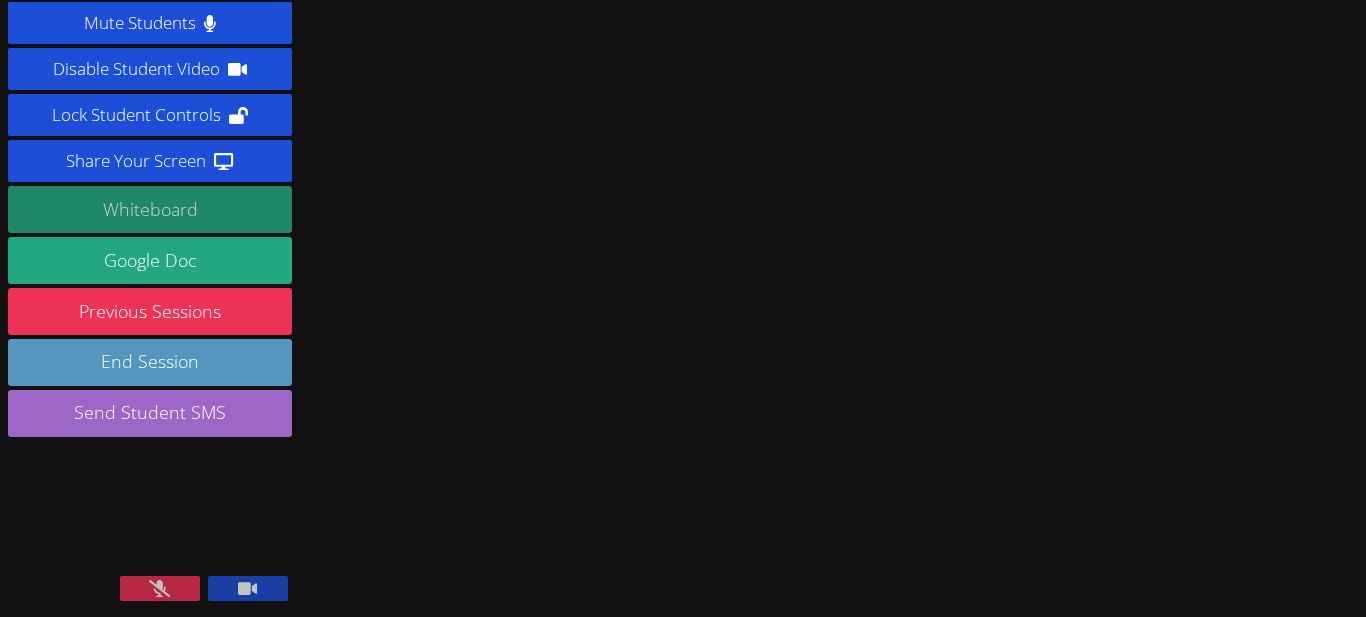 click on "Whiteboard" at bounding box center [150, 209] 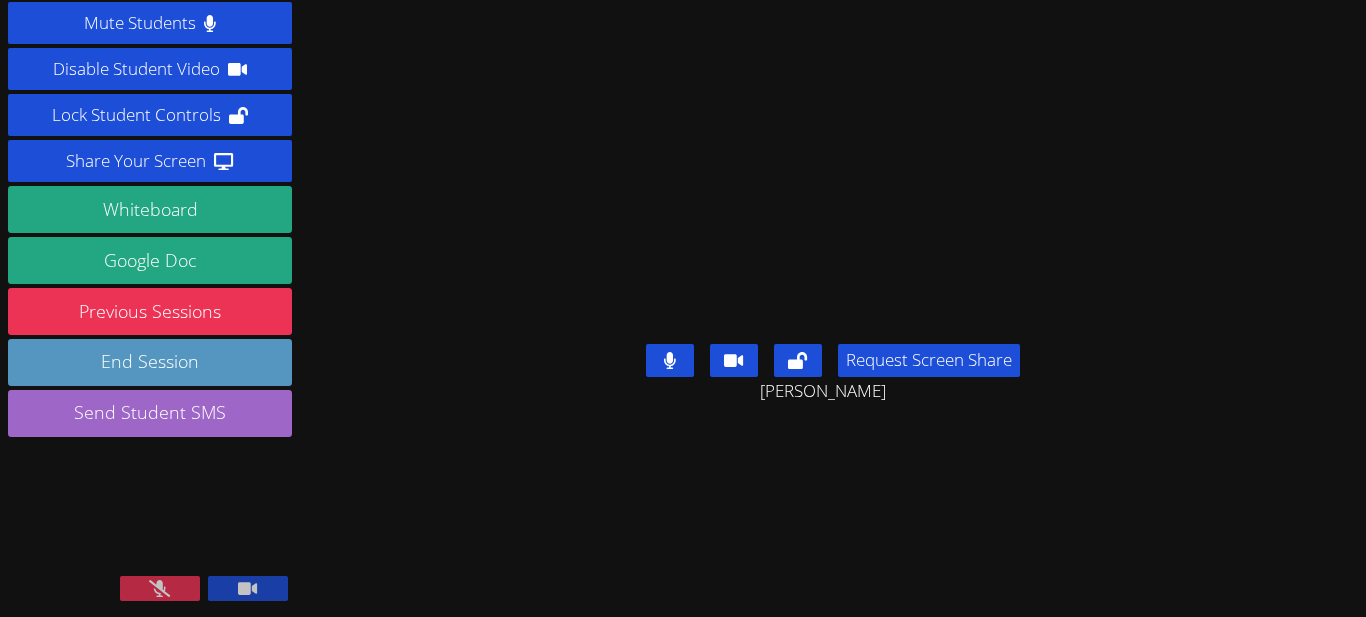 click 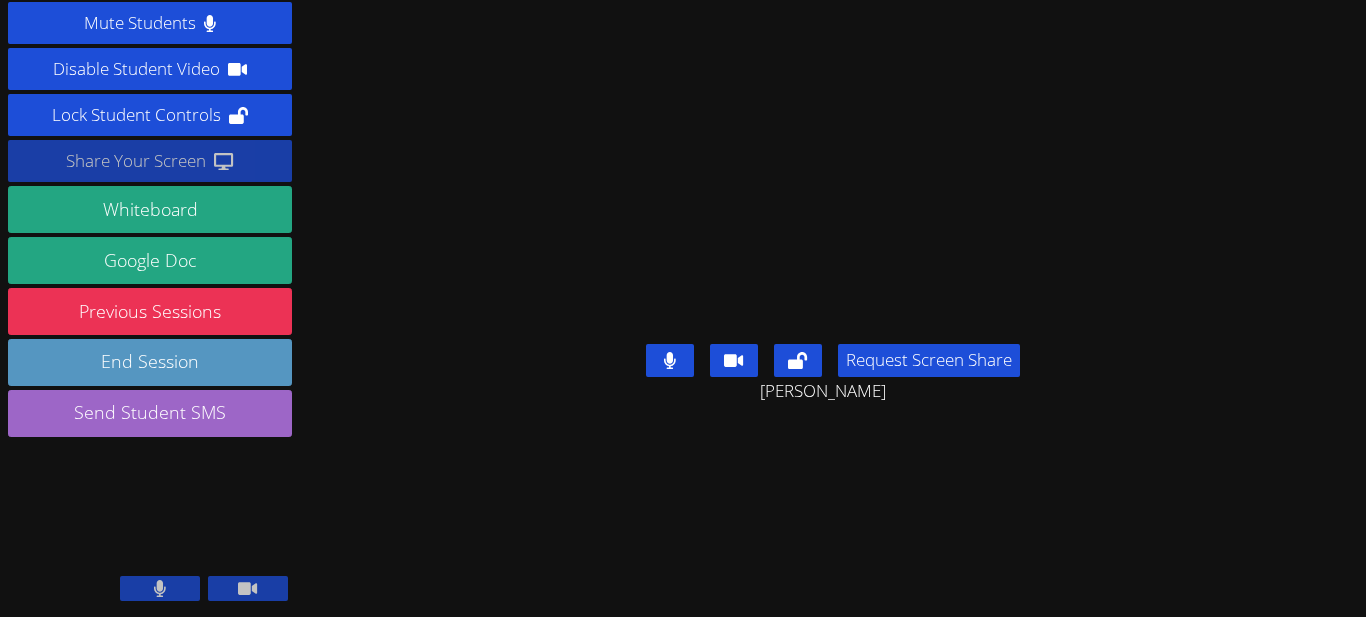 click on "Share Your Screen" at bounding box center [136, 161] 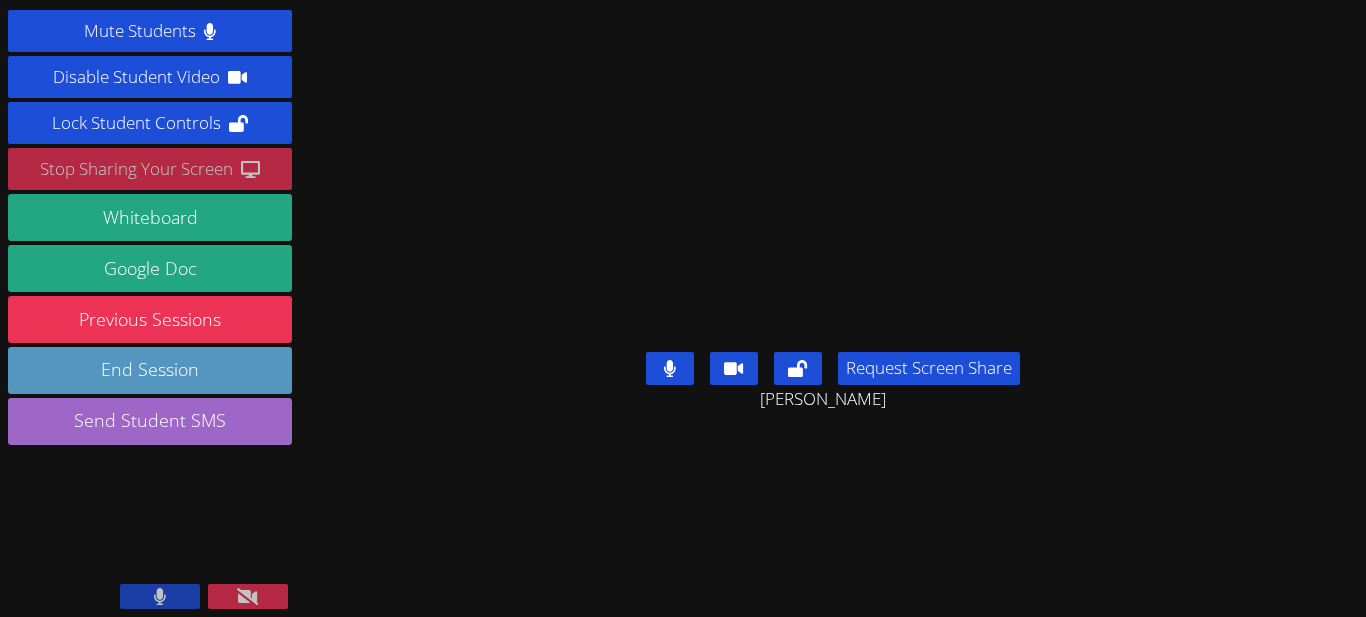 scroll, scrollTop: 38, scrollLeft: 0, axis: vertical 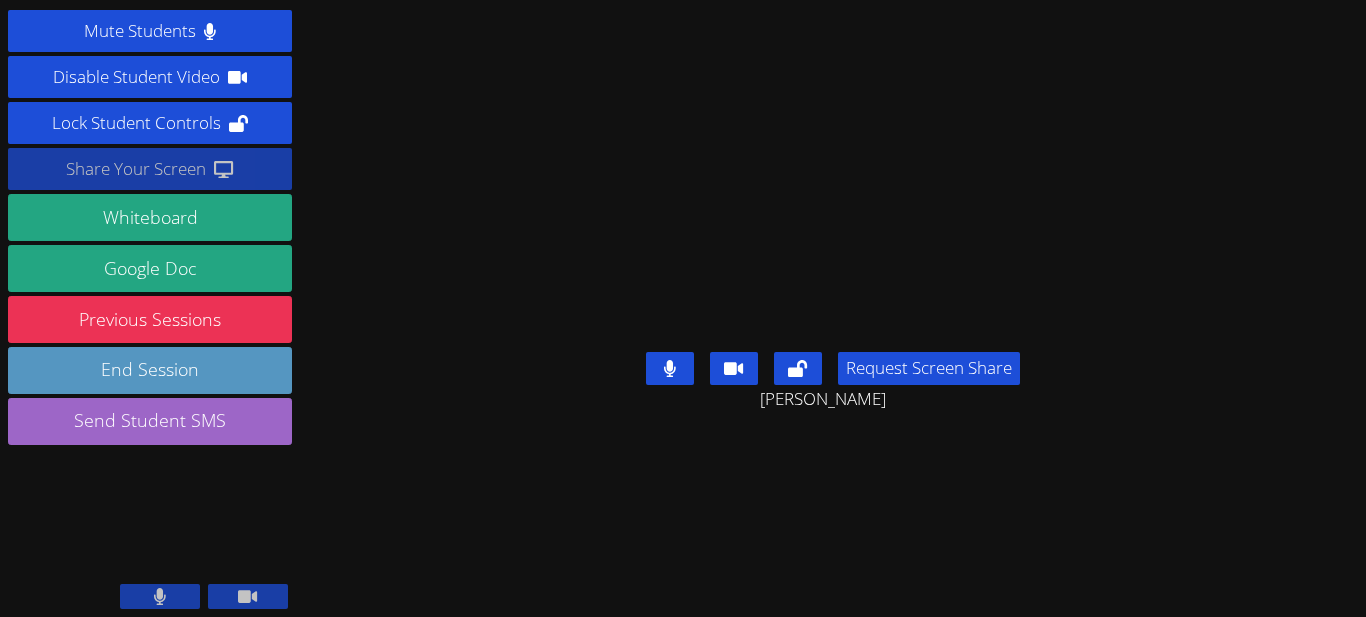 click on "Share Your Screen" at bounding box center [136, 169] 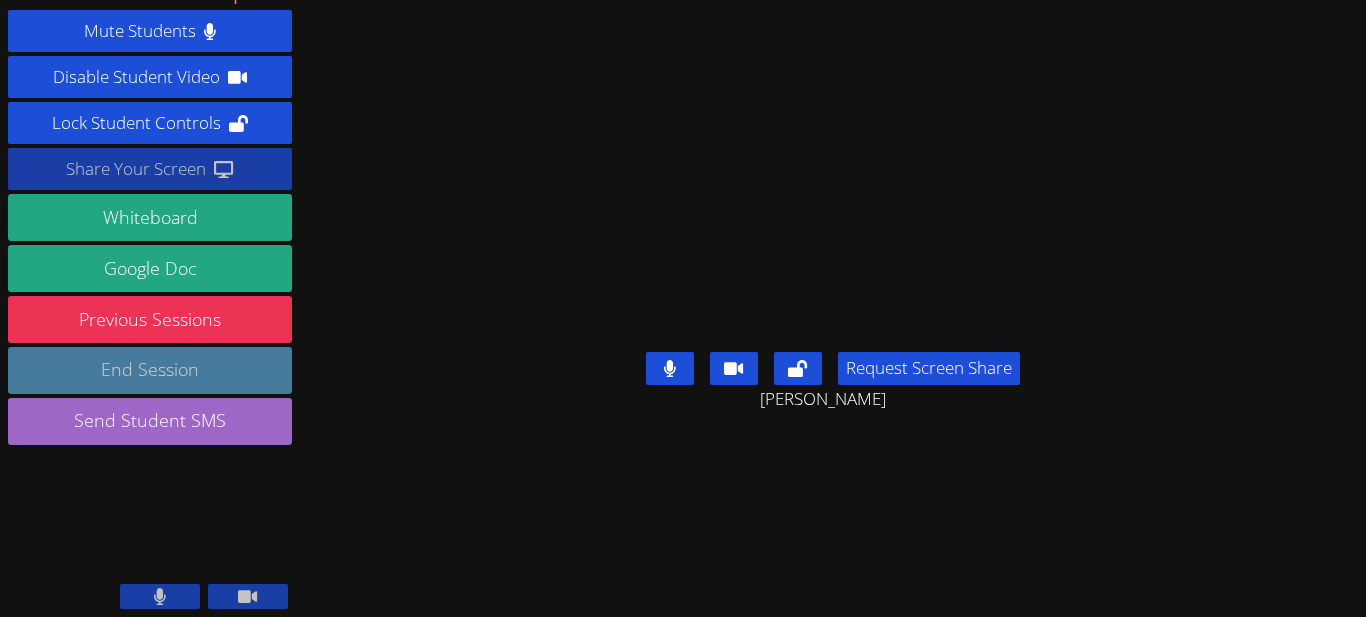 click on "End Session" at bounding box center (150, 370) 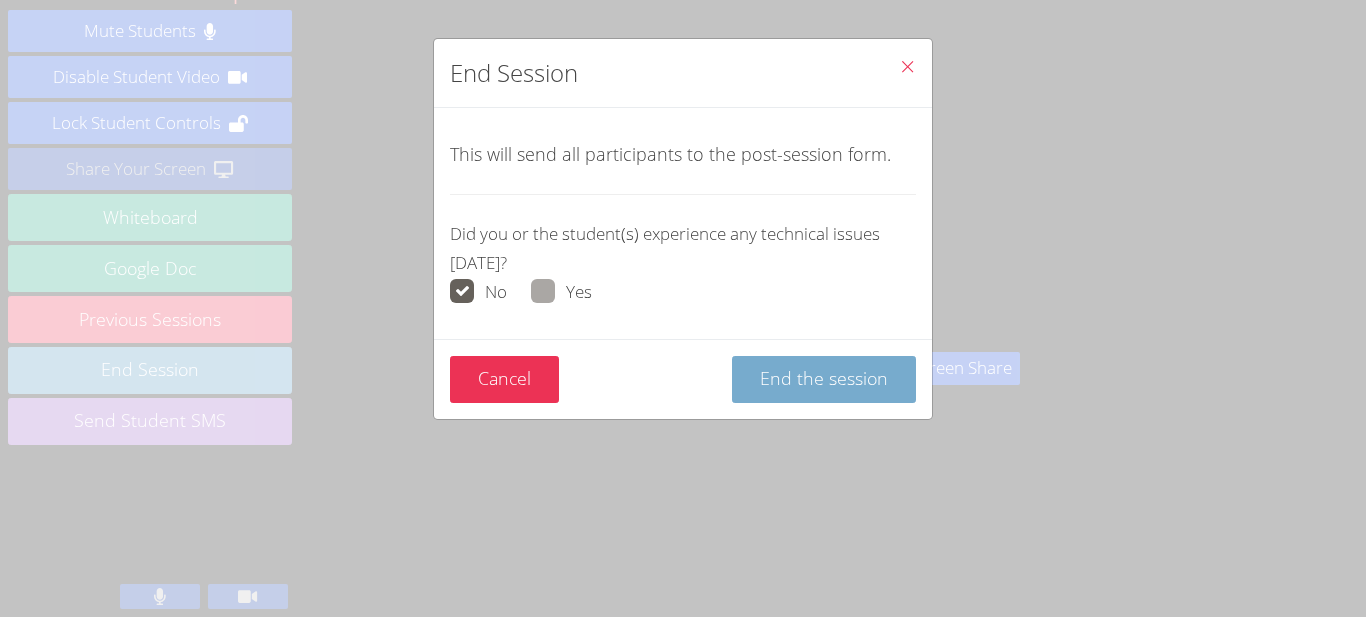 click on "End the session" at bounding box center (824, 379) 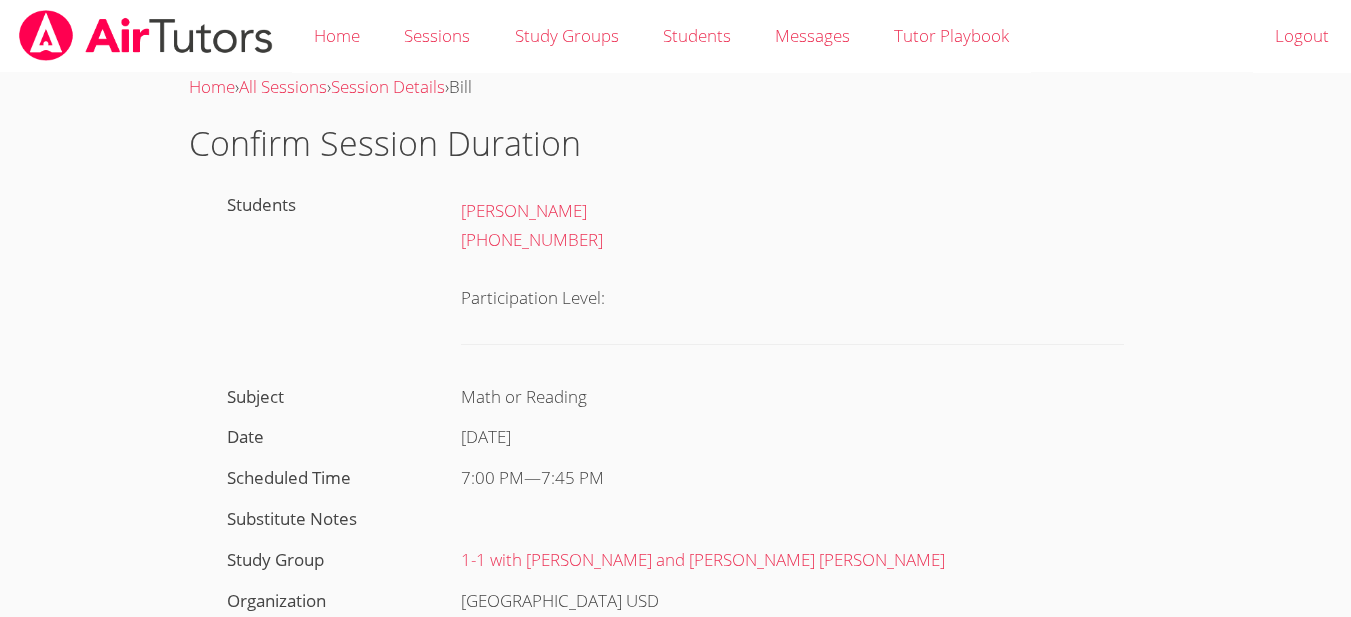 scroll, scrollTop: 0, scrollLeft: 0, axis: both 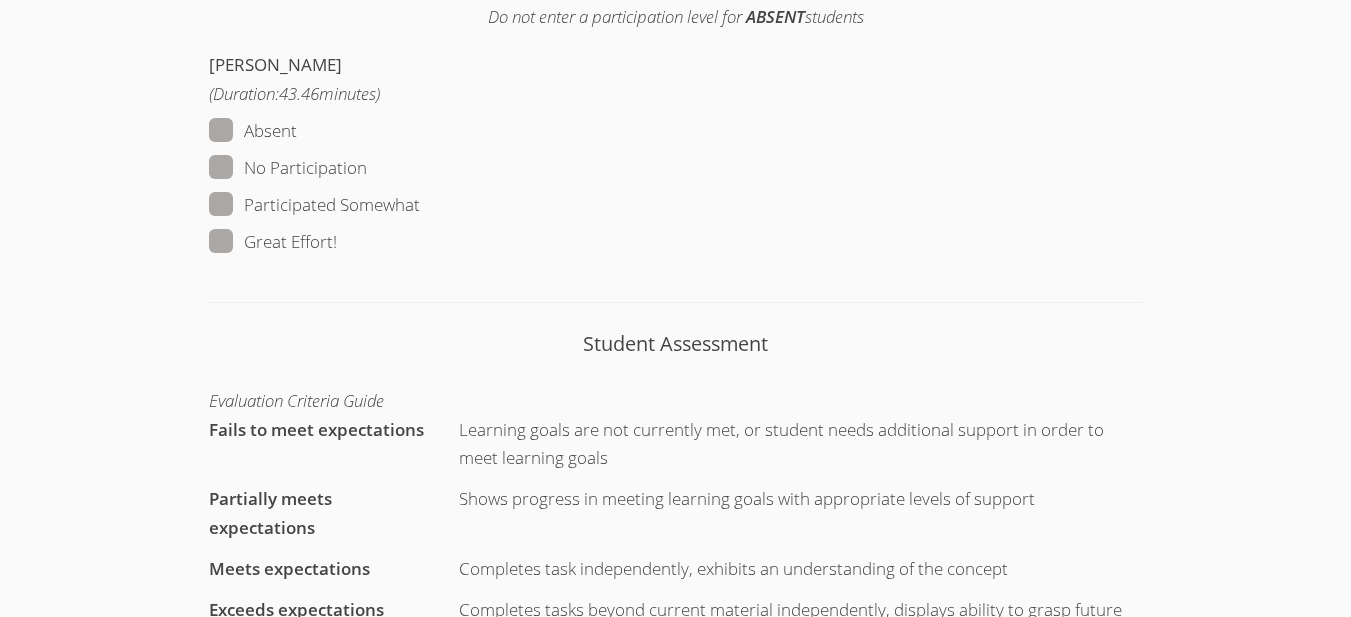 click at bounding box center (337, 241) 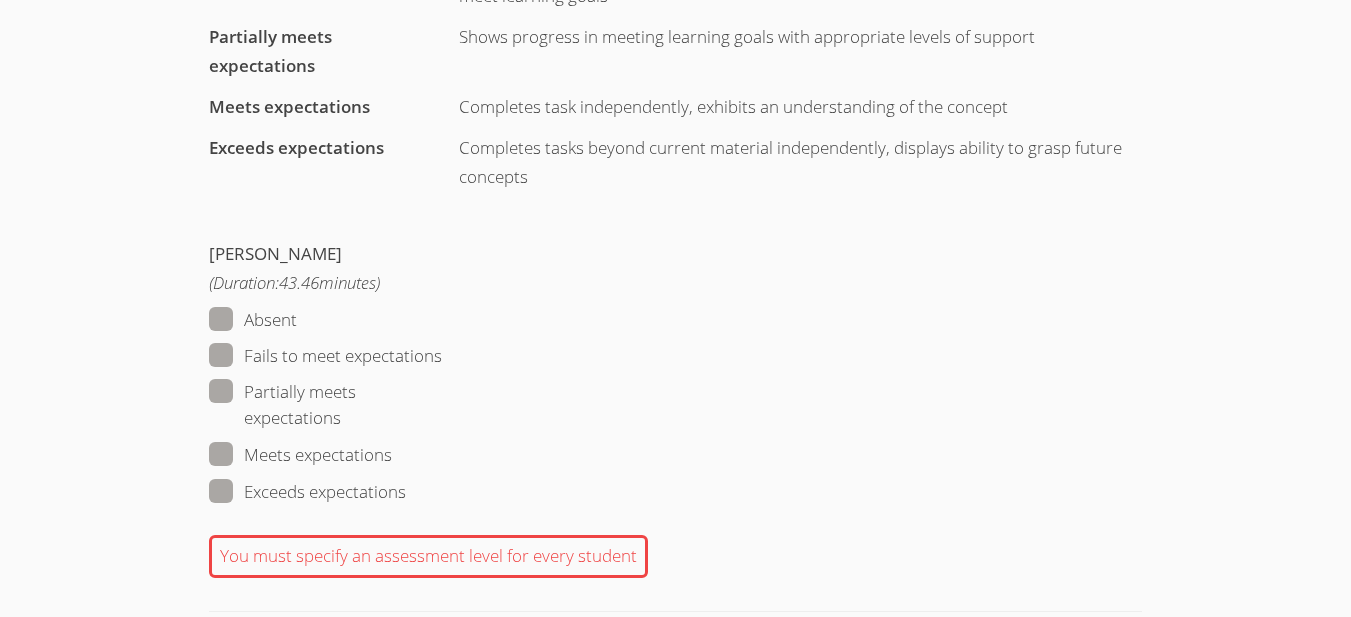 scroll, scrollTop: 1374, scrollLeft: 0, axis: vertical 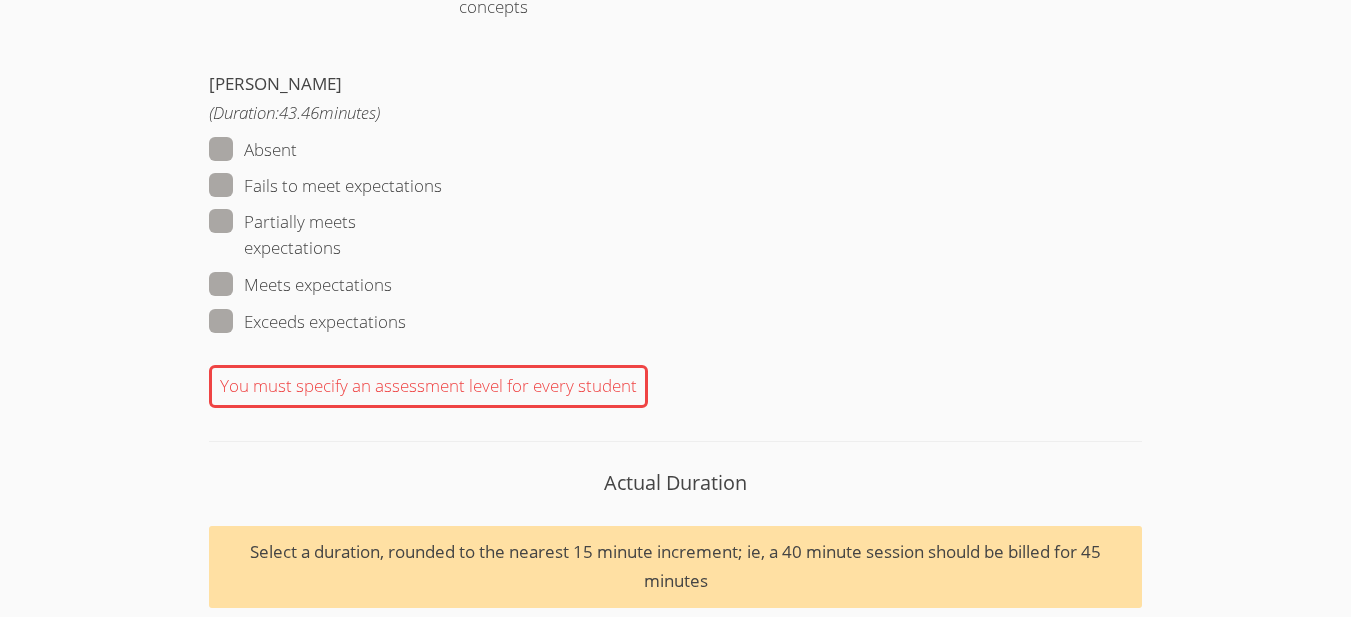click at bounding box center (341, 247) 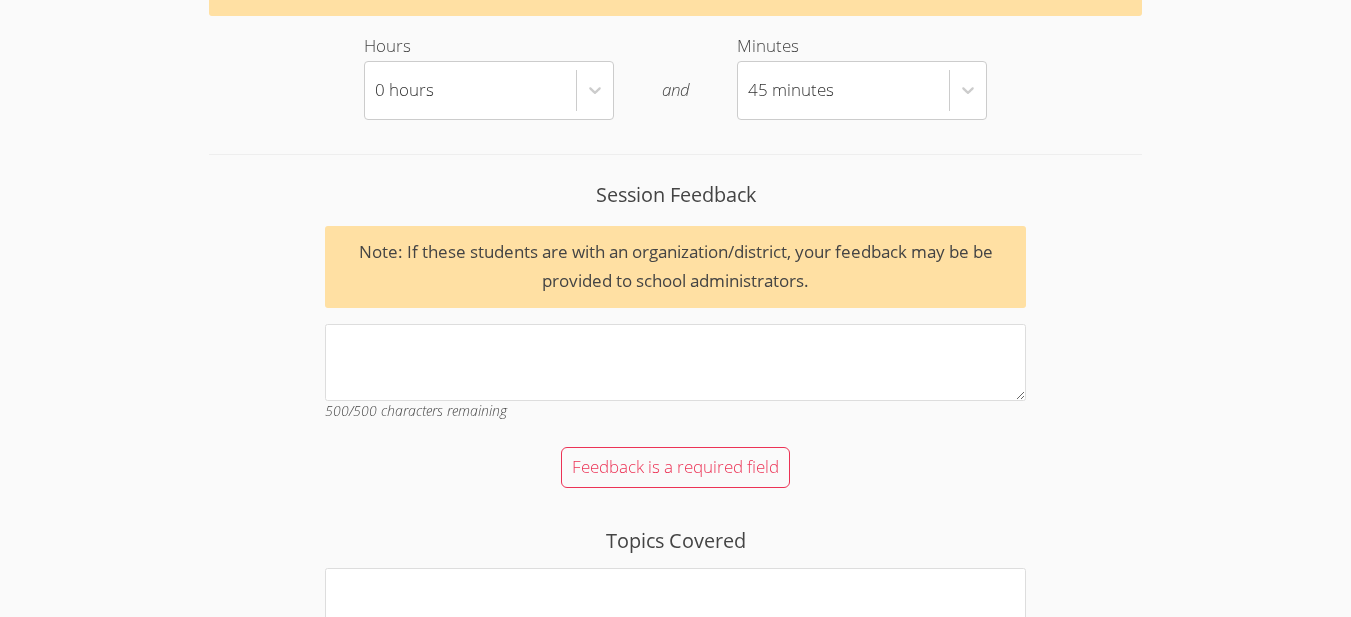 scroll, scrollTop: 1927, scrollLeft: 0, axis: vertical 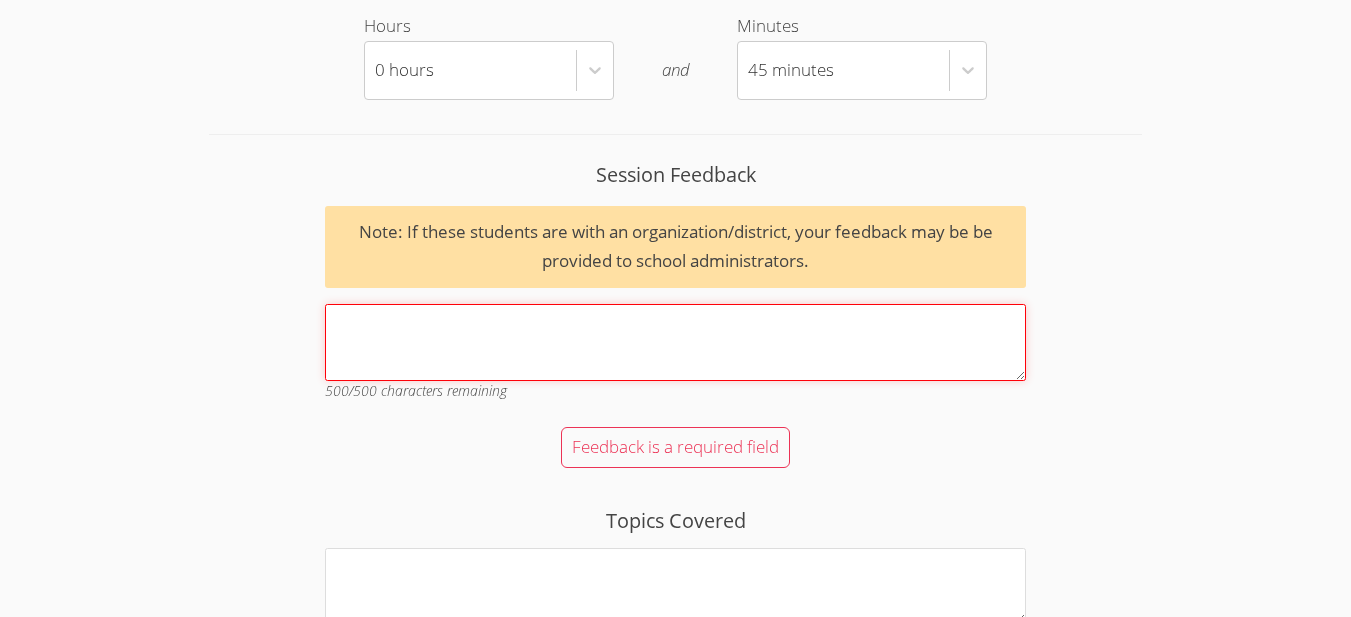 click on "Session Feedback Note: If these students are with an organization/district, your feedback may be be provided to school administrators. 500 /500 characters remaining" at bounding box center (675, 342) 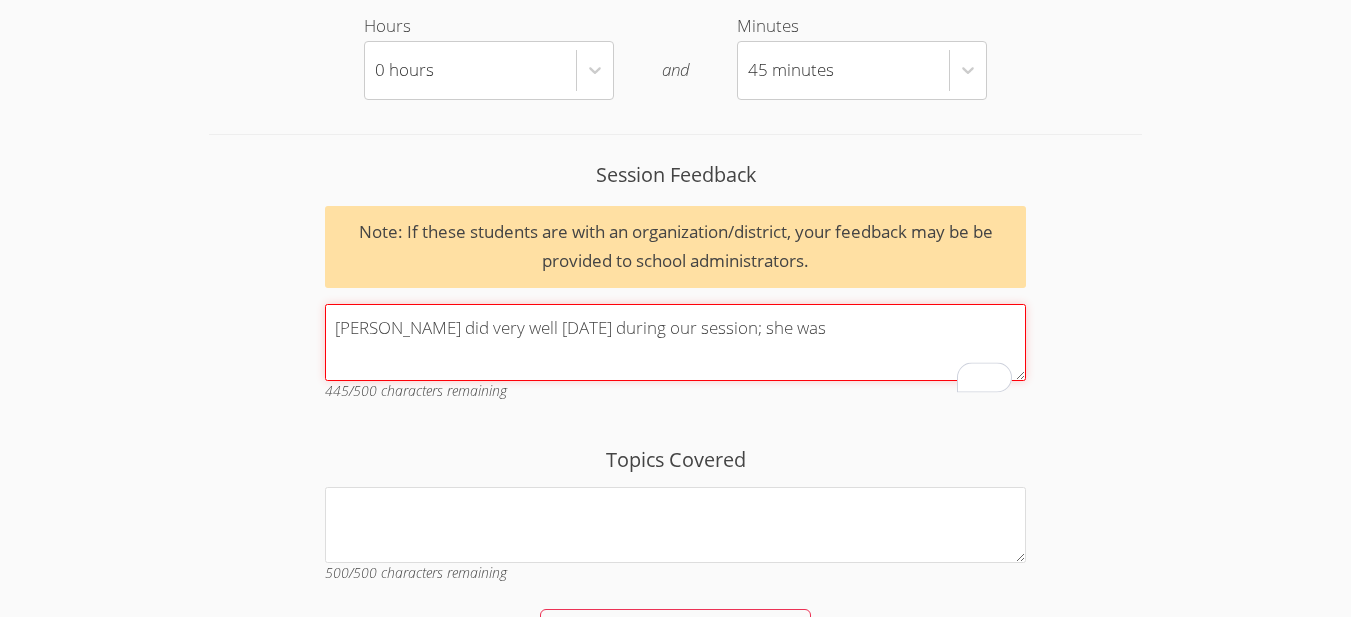 click on "[PERSON_NAME] did very well [DATE] during our session; she was" at bounding box center (675, 342) 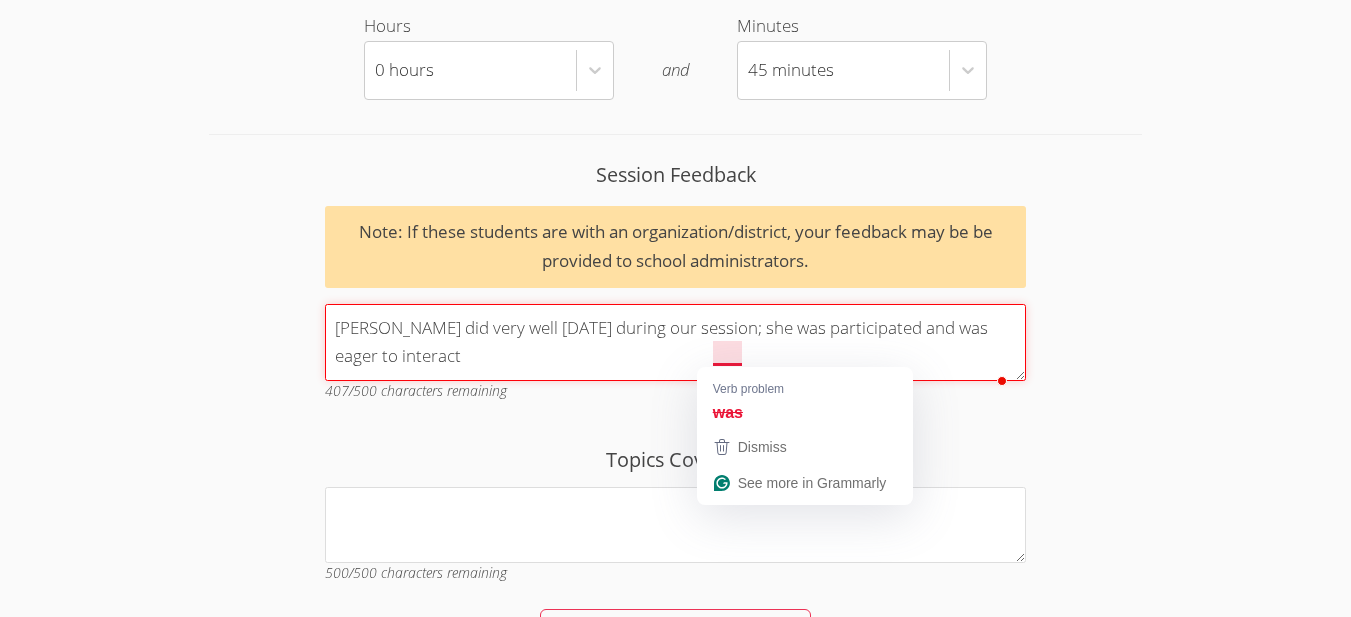 click on "[PERSON_NAME] did very well [DATE] during our session; she was participated and was eager to interact" at bounding box center [675, 342] 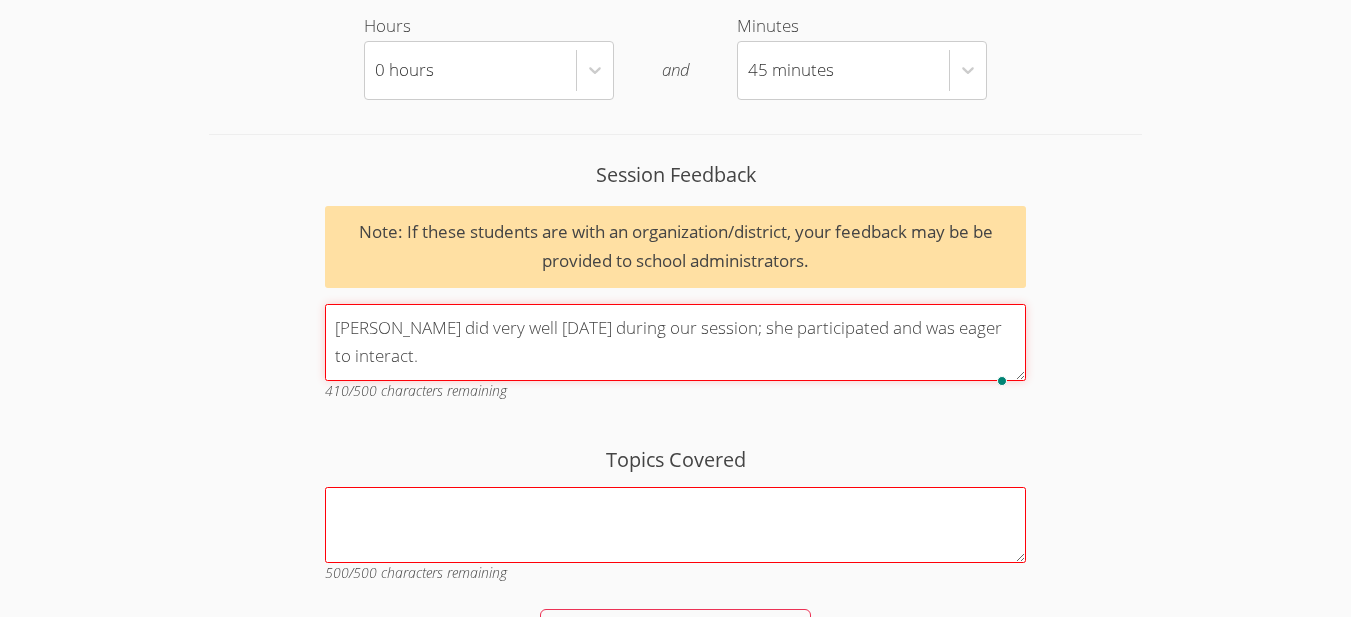 type on "[PERSON_NAME] did very well [DATE] during our session; she participated and was eager to interact." 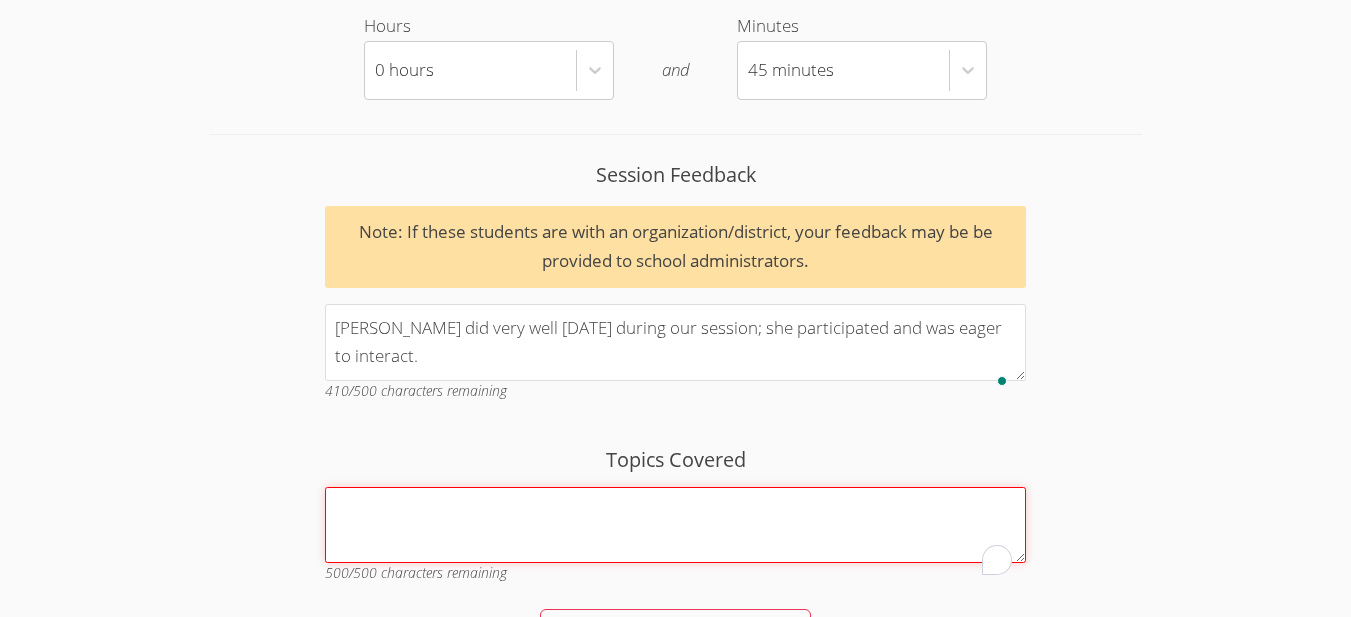 click on "Topics Covered" at bounding box center [675, 525] 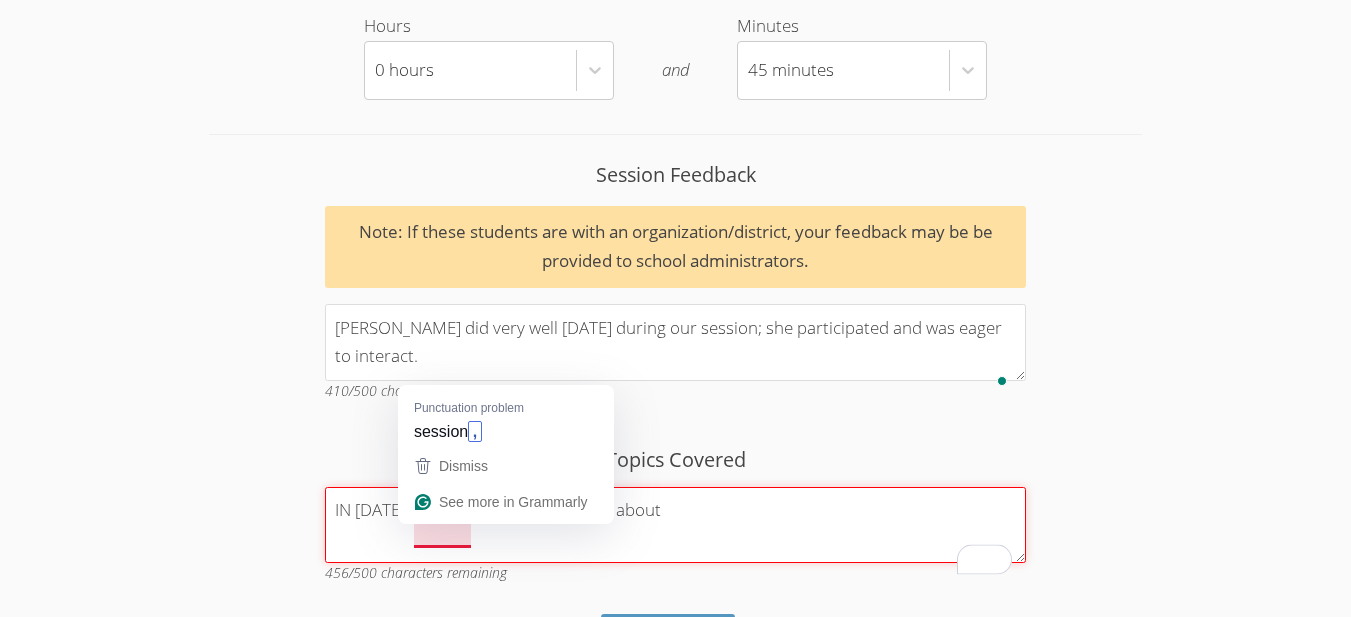 click on "IN [DATE] session we covered stories about" at bounding box center [675, 525] 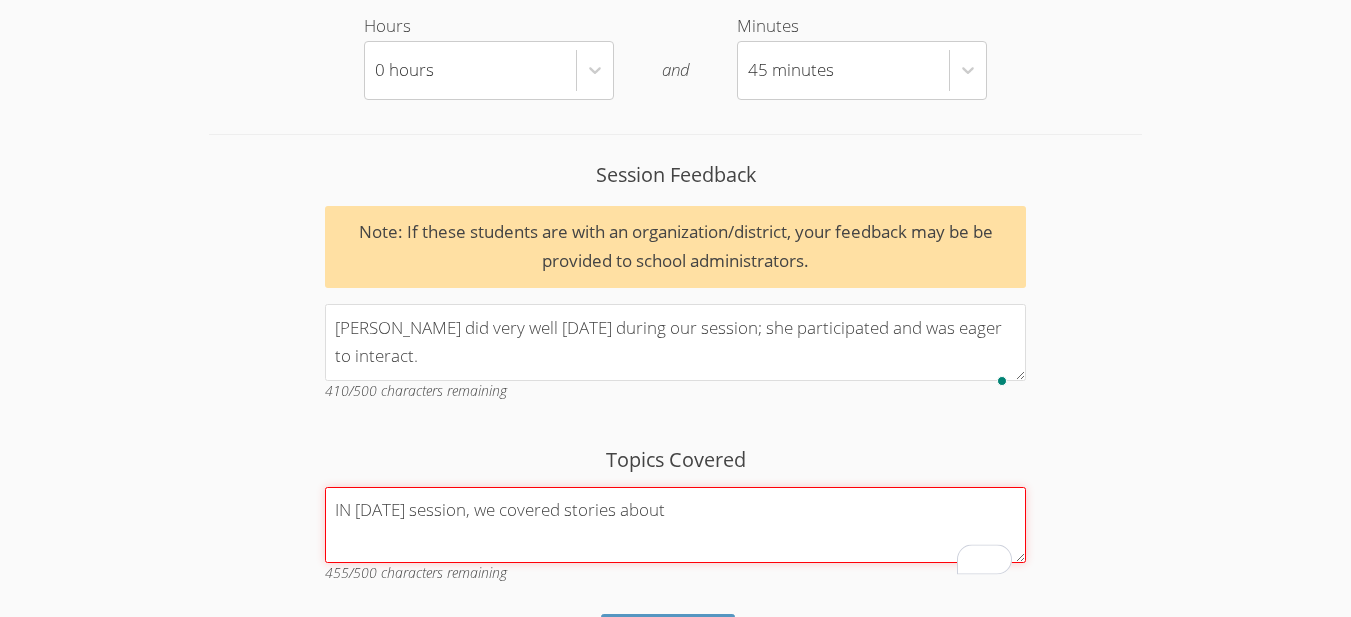 click on "IN [DATE] session, we covered stories about" at bounding box center [675, 525] 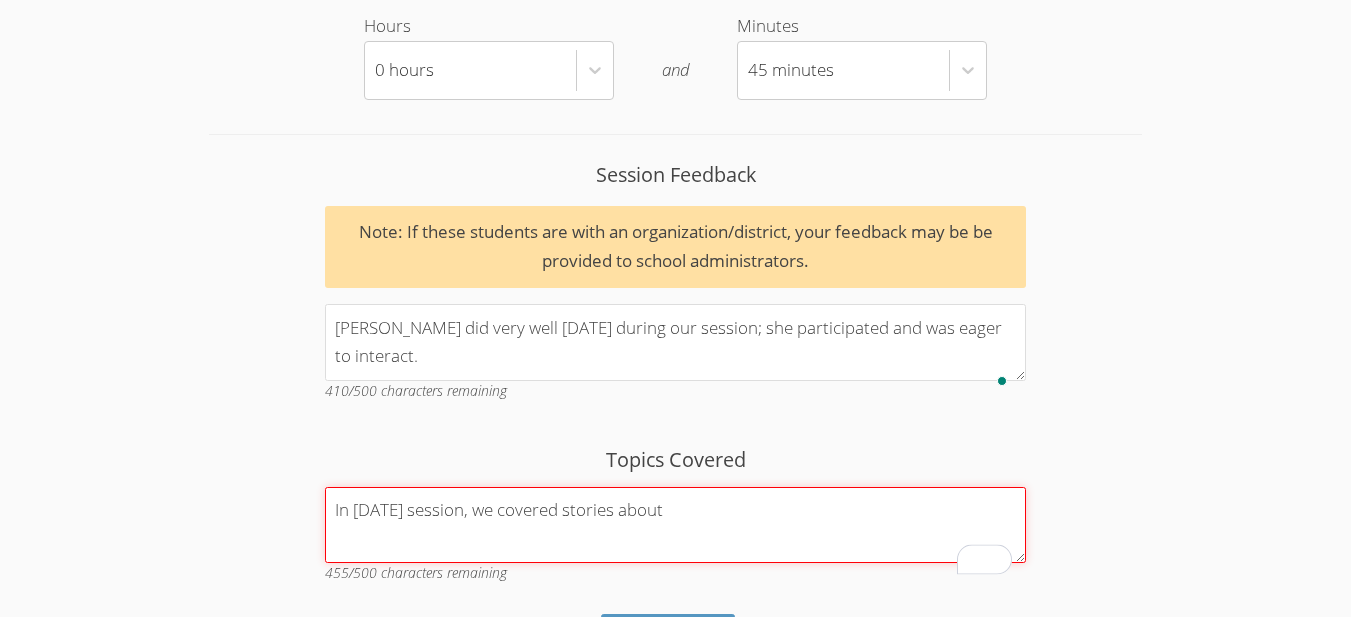 click on "In [DATE] session, we covered stories about" at bounding box center (675, 525) 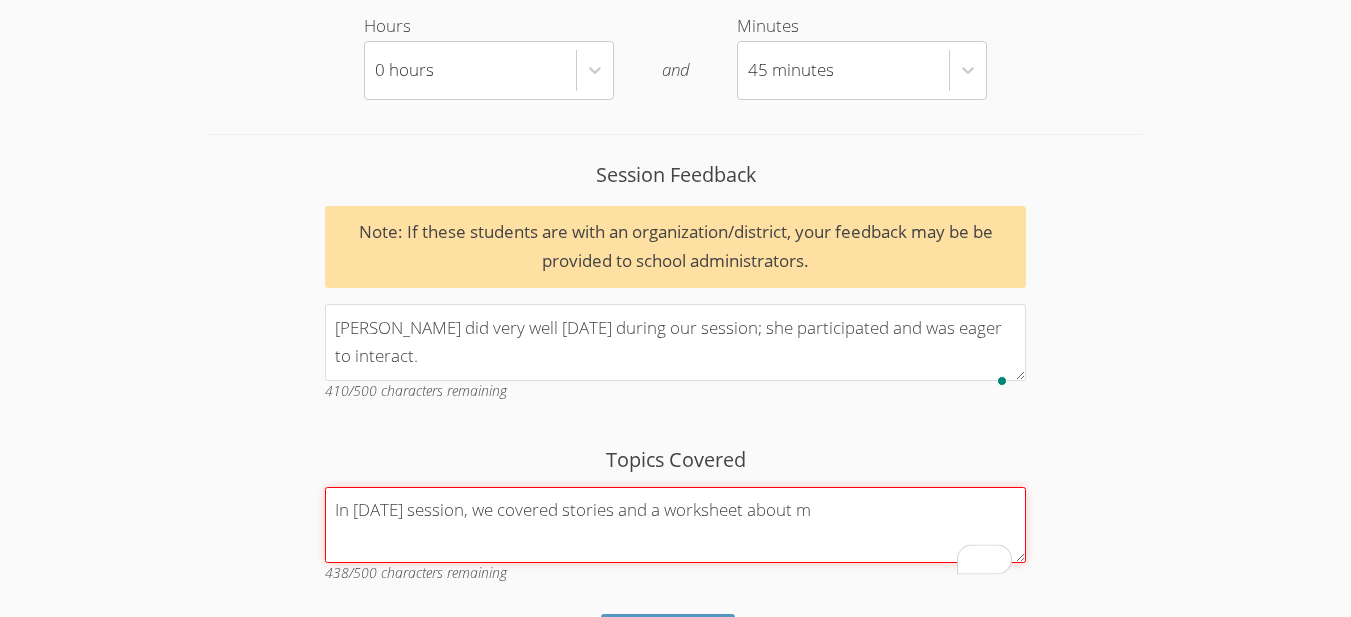 click on "In [DATE] session, we covered stories and a worksheet about m" at bounding box center (675, 525) 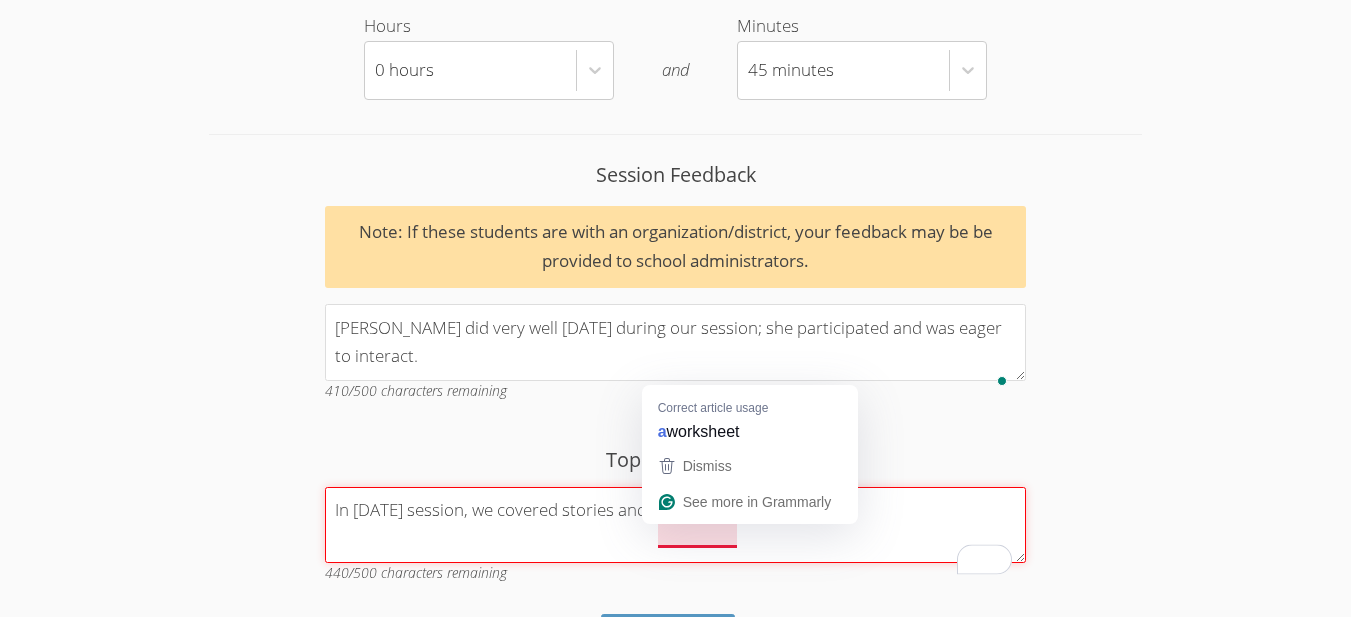 click on "In [DATE] session, we covered stories and worksheet about m" at bounding box center [675, 525] 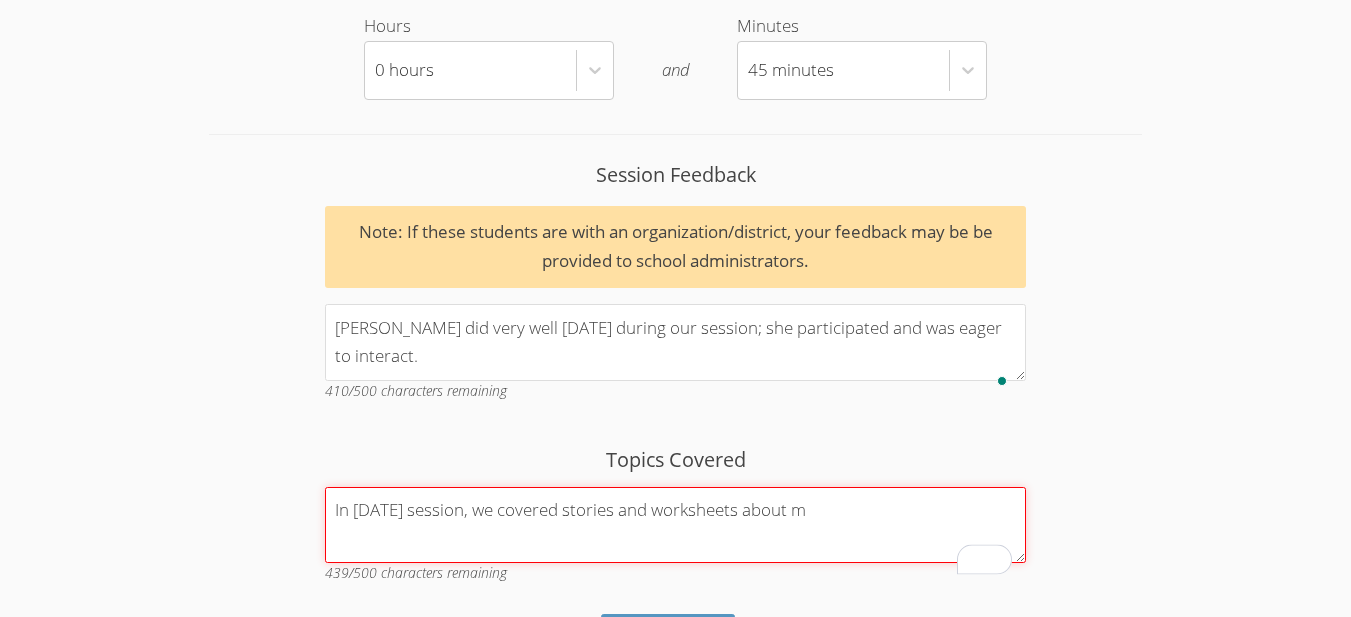 click on "In [DATE] session, we covered stories and worksheets about m" at bounding box center (675, 525) 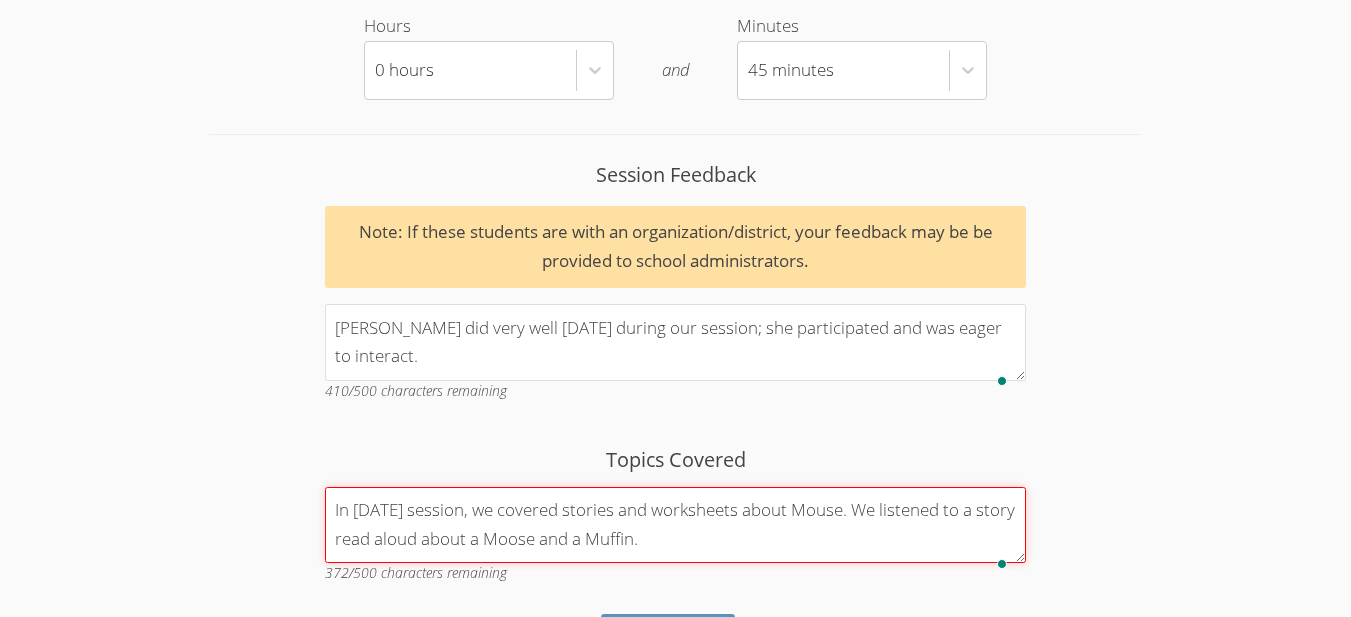 click on "In [DATE] session, we covered stories and worksheets about Mouse. We listened to a story read aloud about a Moose and a Muffin." at bounding box center [675, 525] 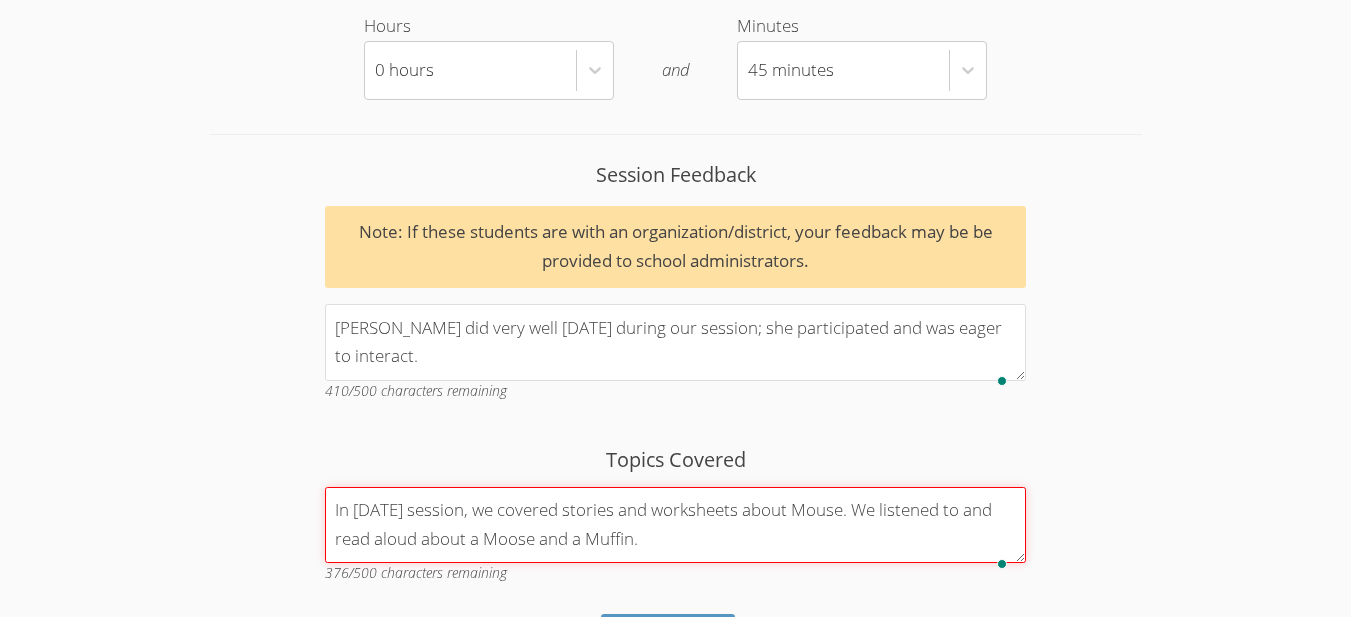 click on "In [DATE] session, we covered stories and worksheets about Mouse. We listened to and read aloud about a Moose and a Muffin." at bounding box center [675, 525] 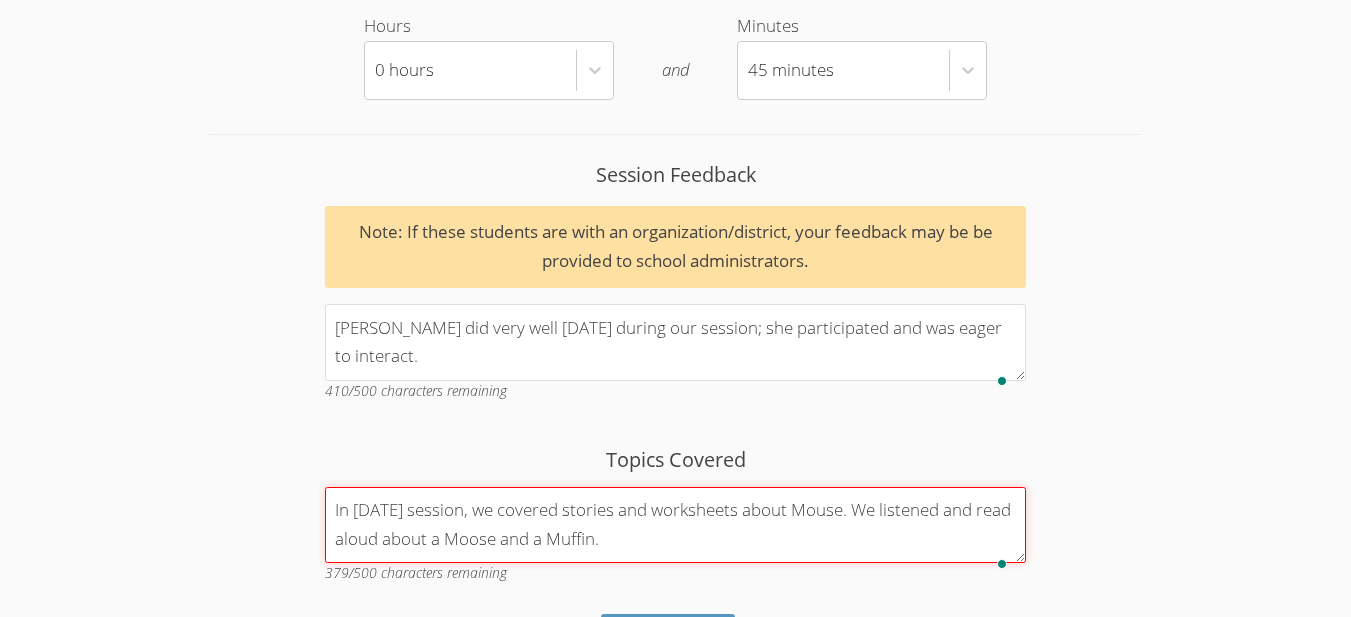 scroll, scrollTop: 2026, scrollLeft: 0, axis: vertical 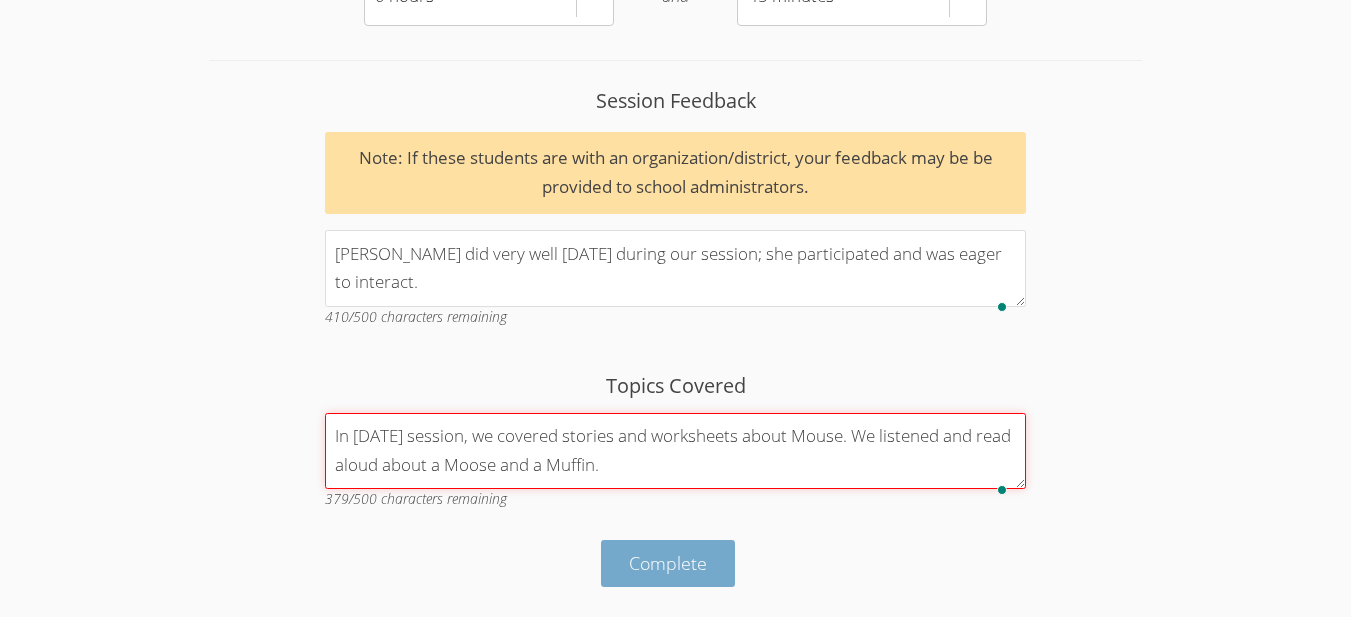 type on "In [DATE] session, we covered stories and worksheets about Mouse. We listened and read aloud about a Moose and a Muffin." 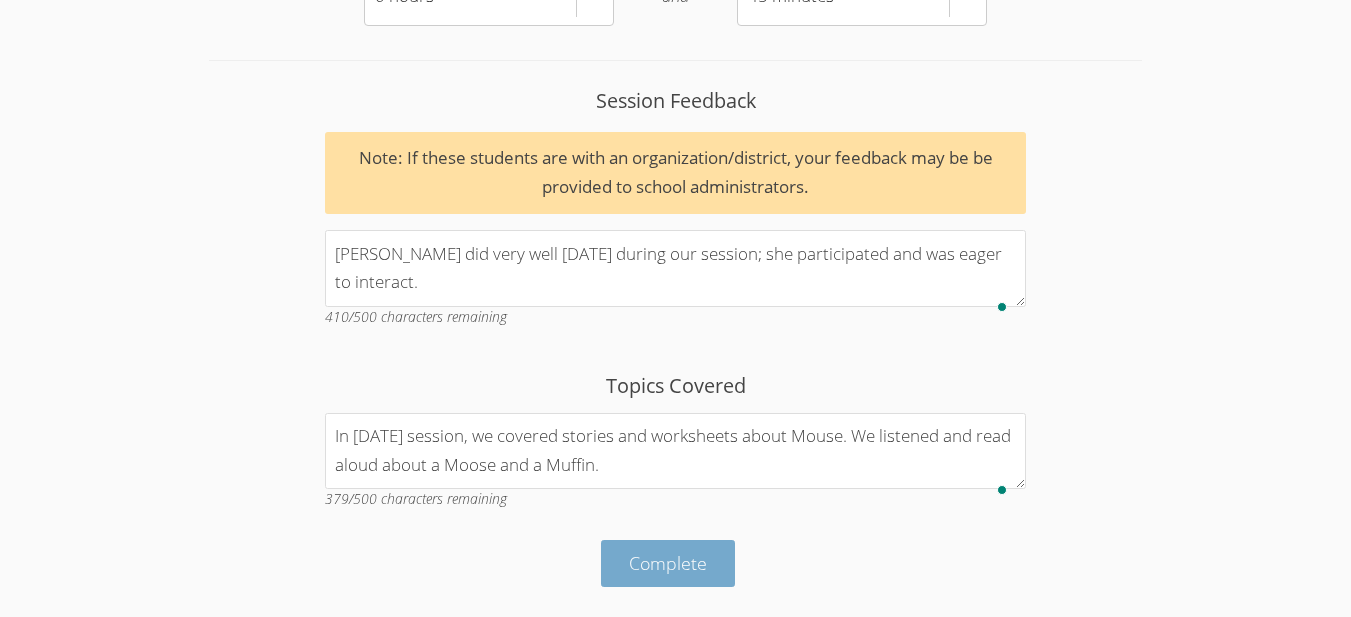 click on "Complete" at bounding box center [668, 563] 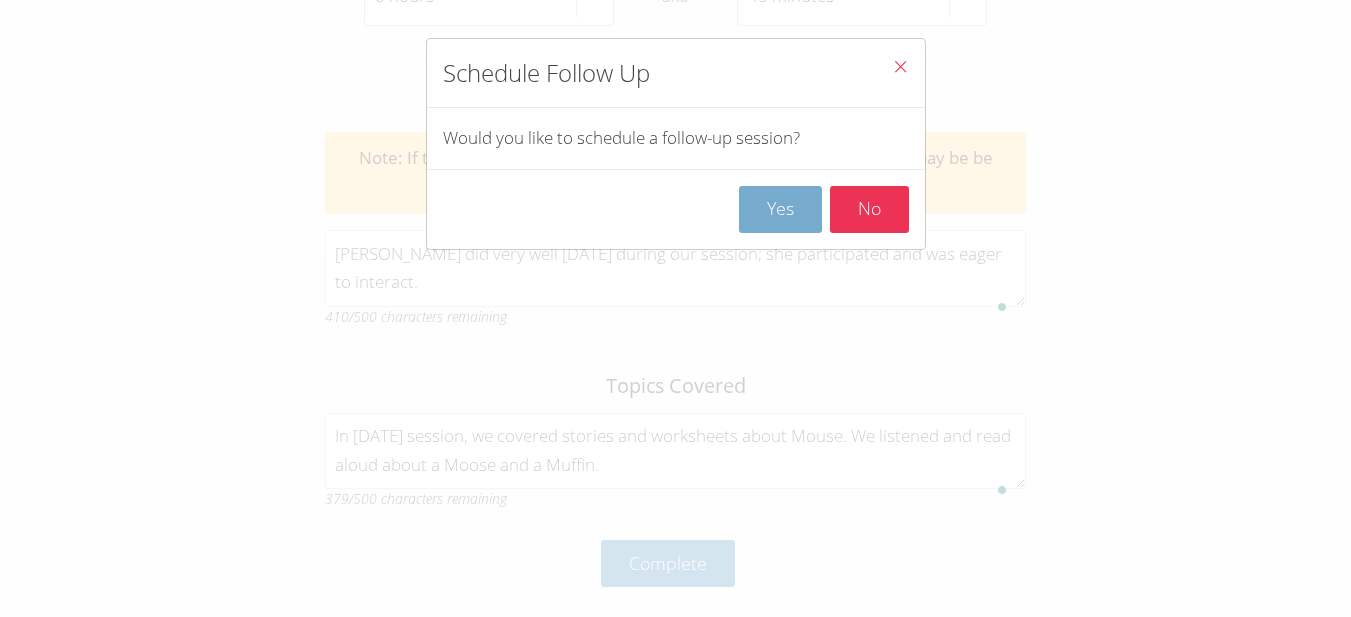 click on "Yes" at bounding box center (780, 209) 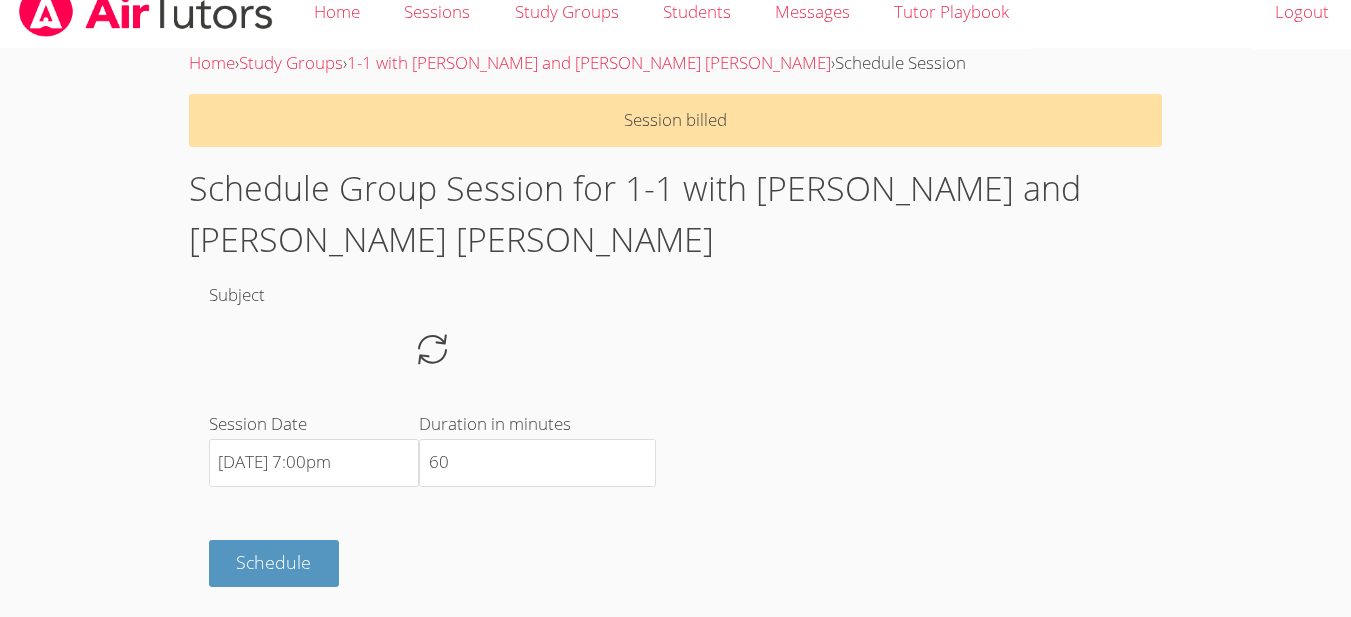 scroll, scrollTop: 0, scrollLeft: 0, axis: both 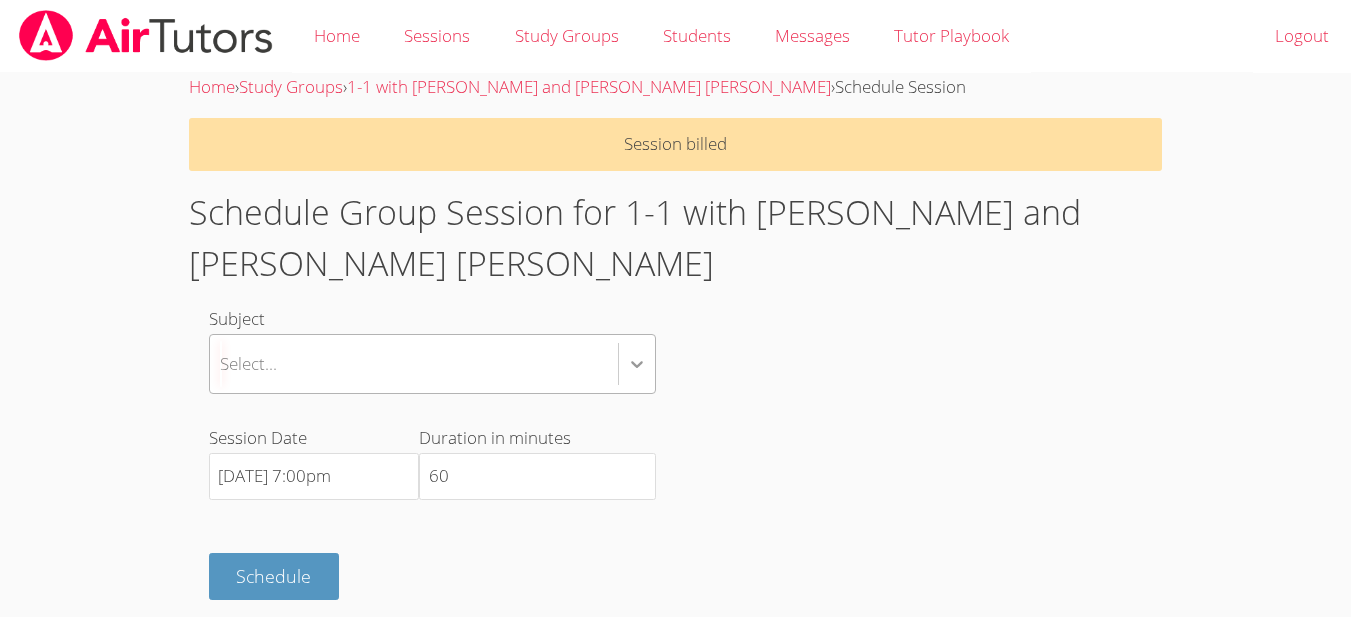 click 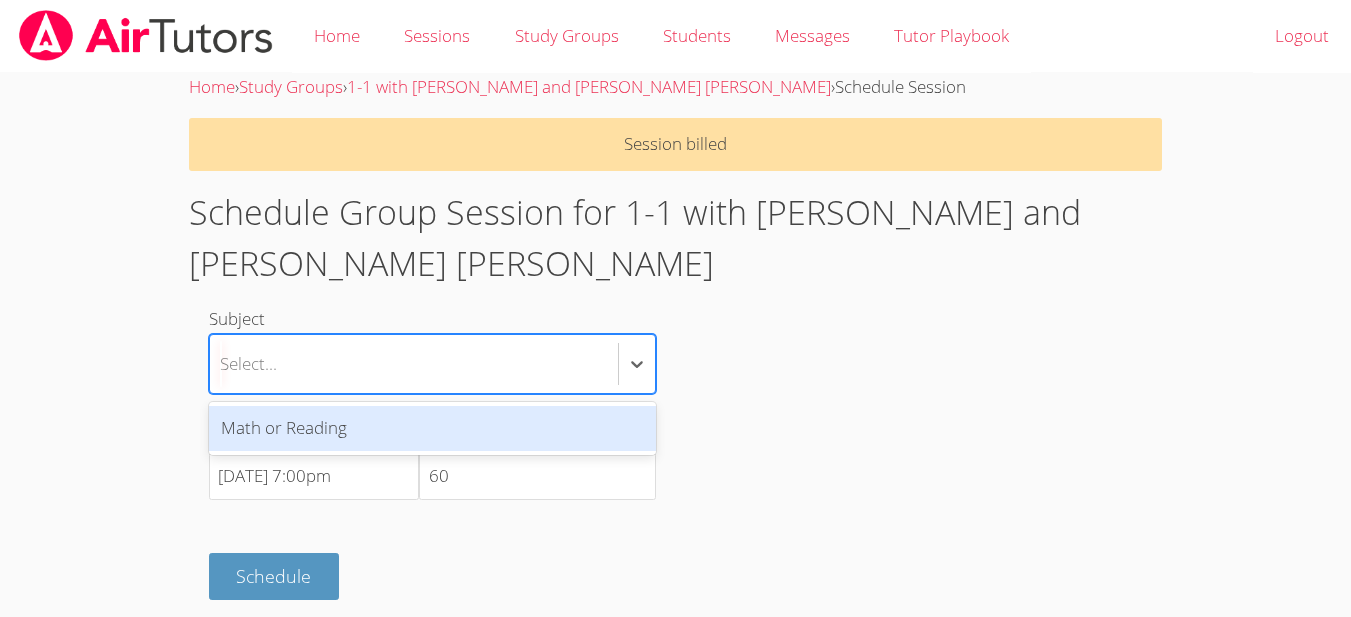 click on "Math or Reading" at bounding box center (432, 428) 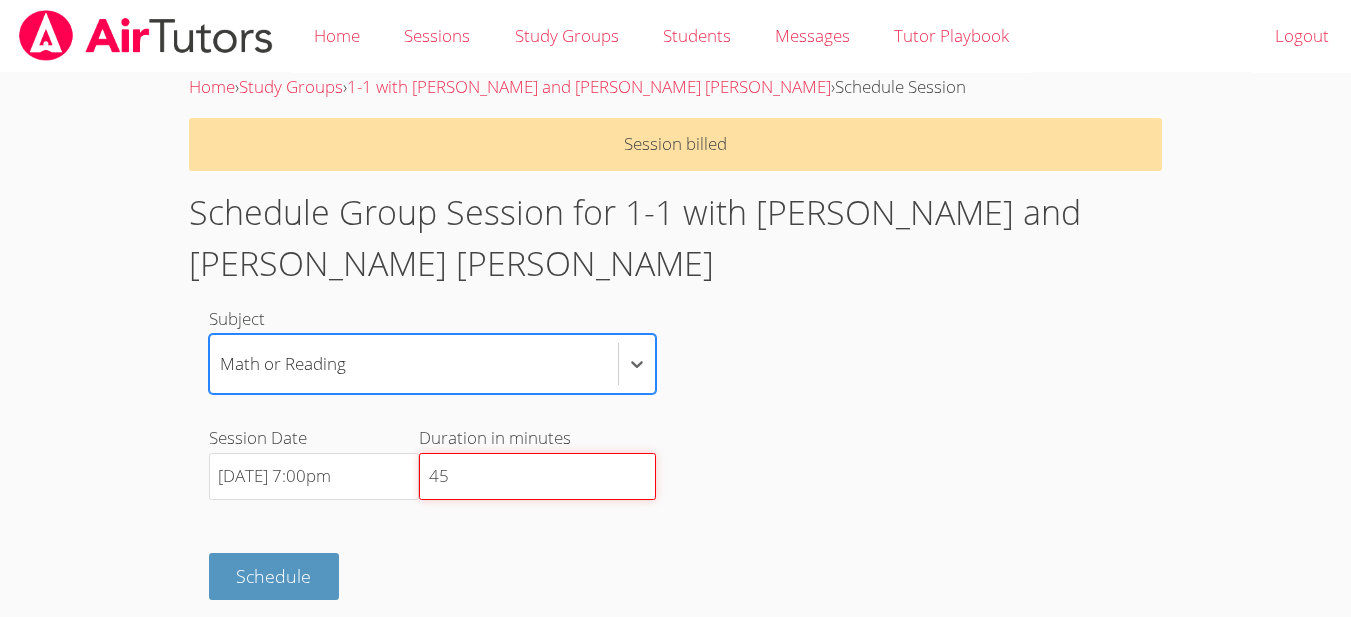 type on "45" 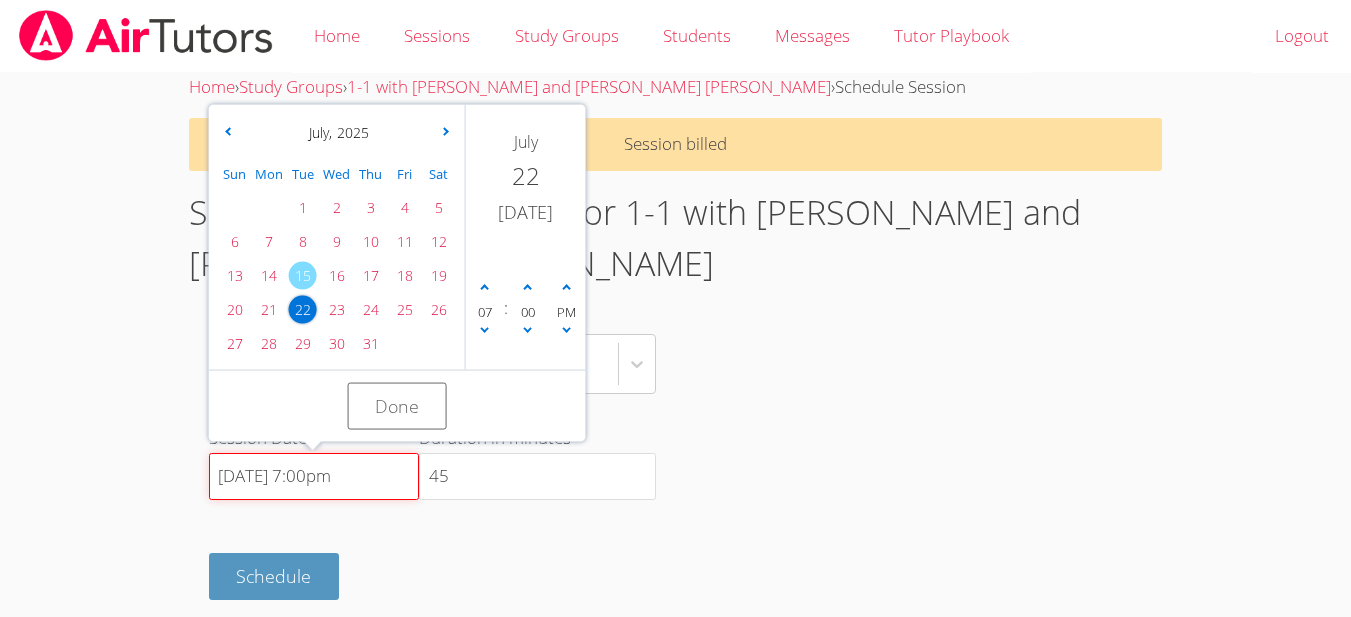 click on "[DATE] 7:00pm" at bounding box center (314, 477) 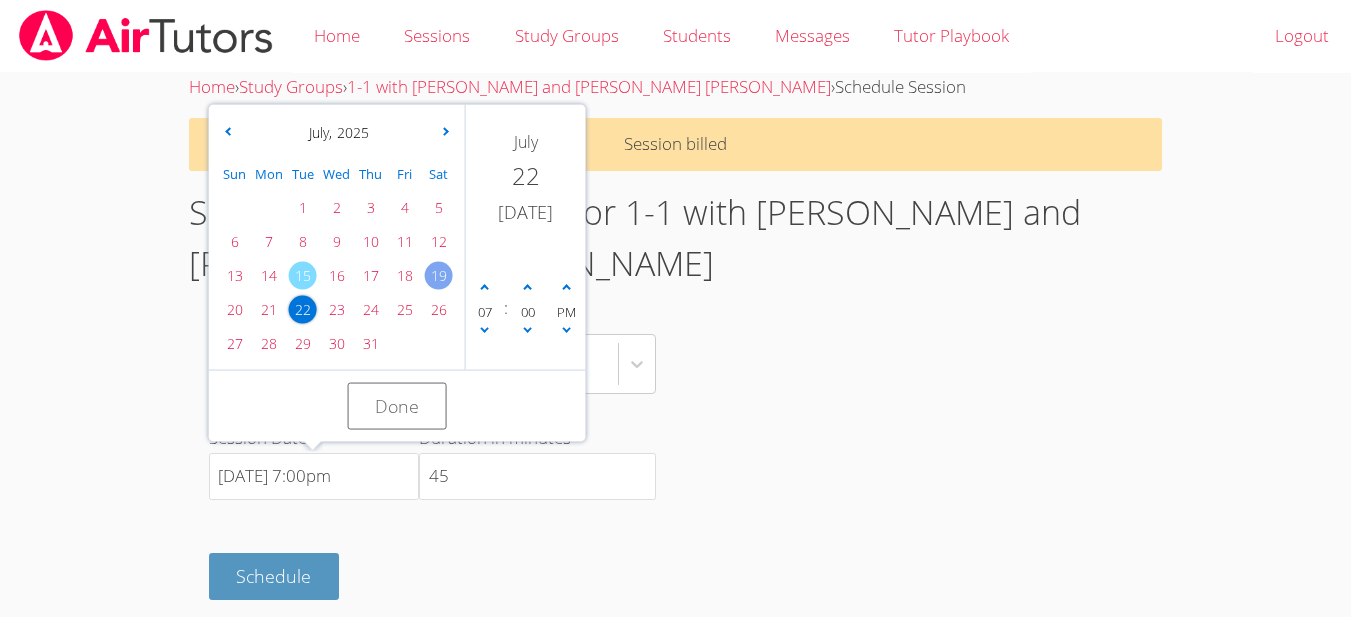 click on "19" at bounding box center (439, 276) 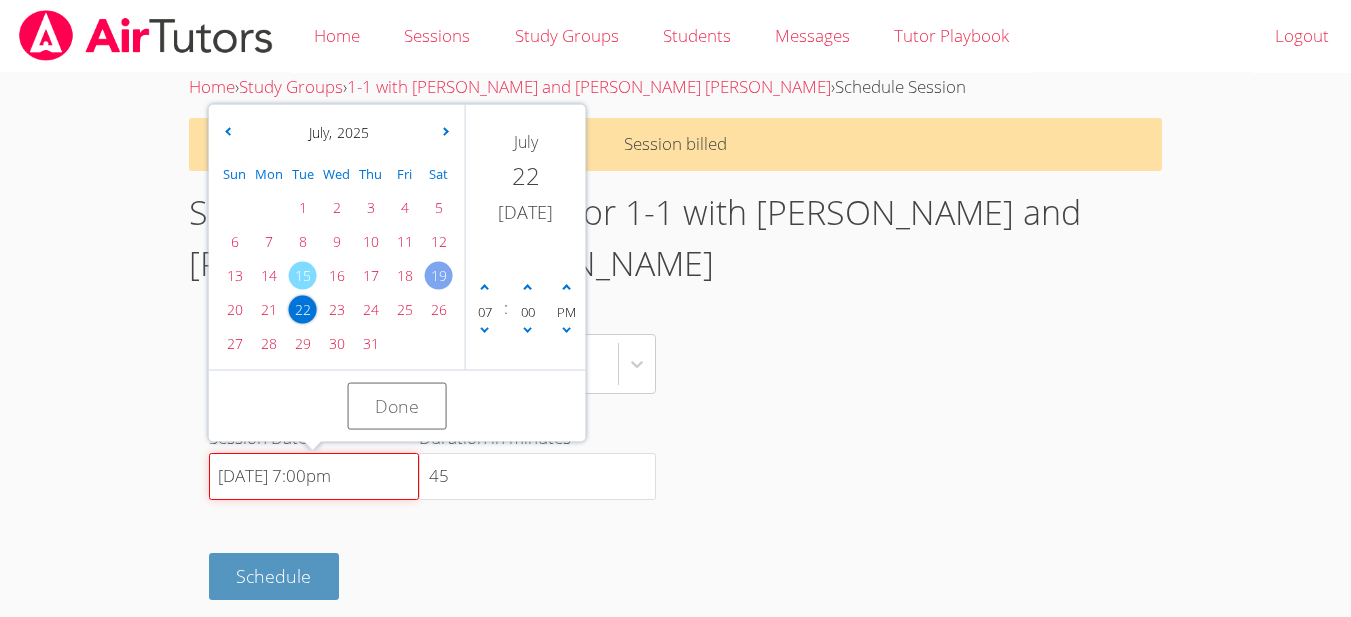 click on "[DATE] 7:00pm" at bounding box center (314, 477) 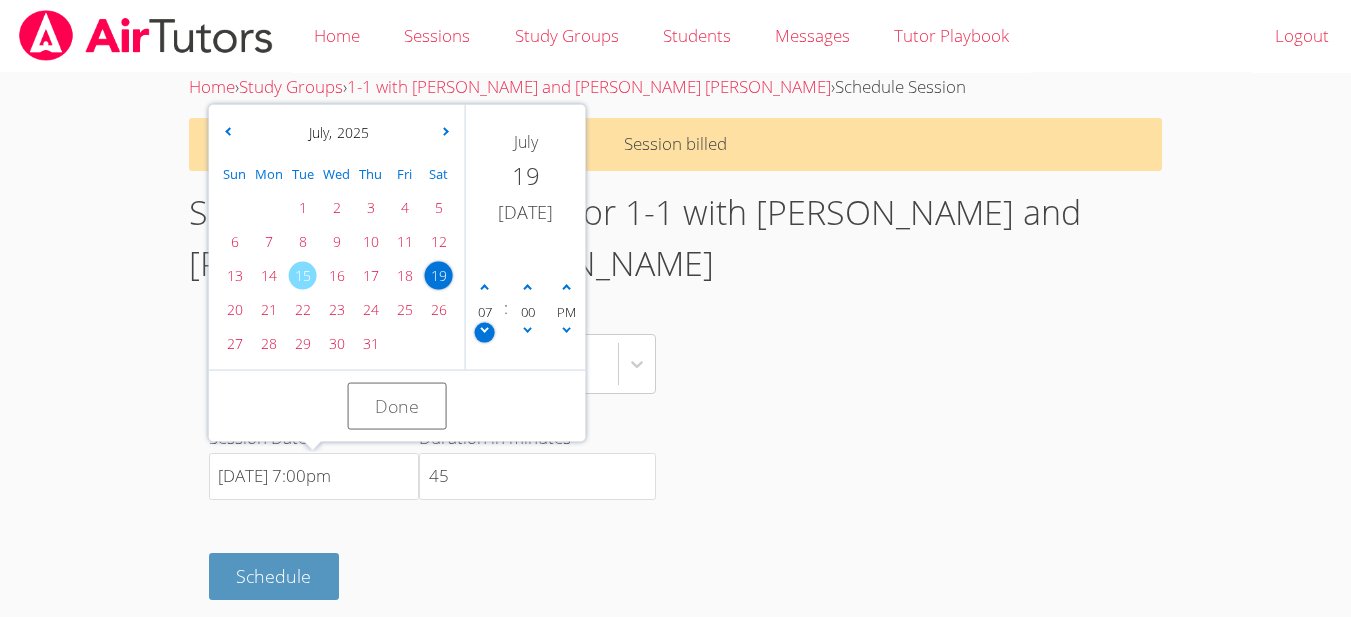 click at bounding box center [485, 332] 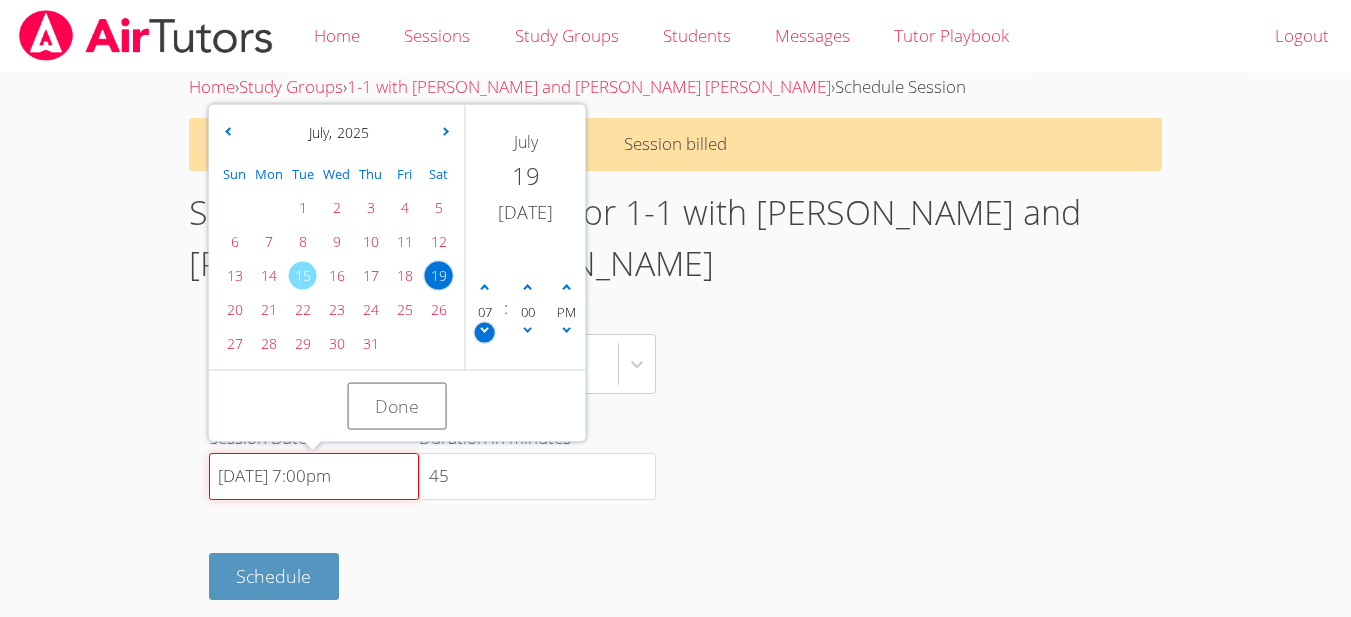 click on "[DATE] 7:00pm" at bounding box center [314, 477] 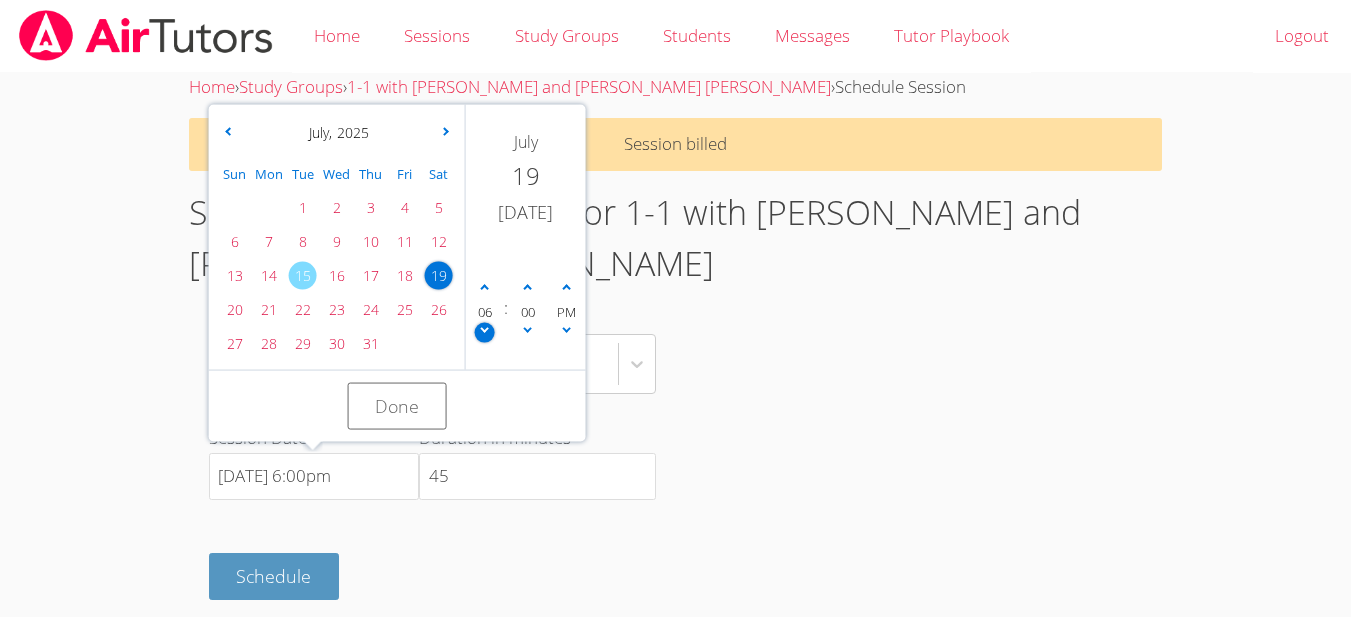 click at bounding box center [485, 332] 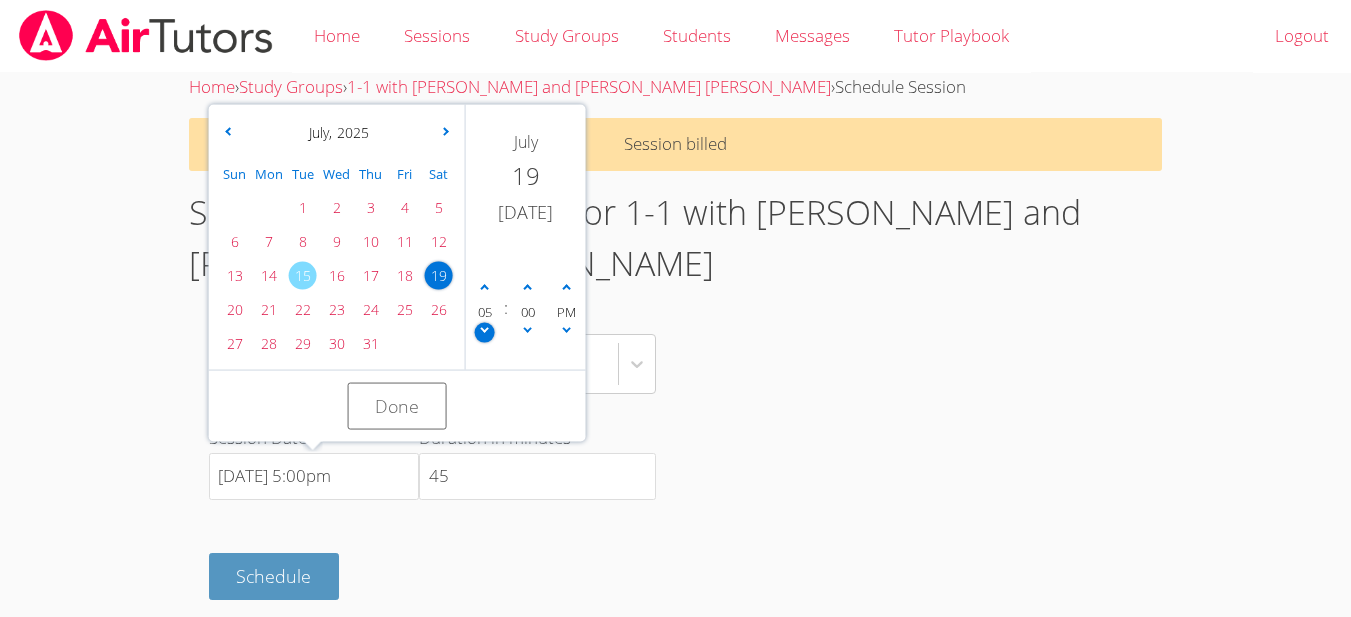 click at bounding box center [485, 332] 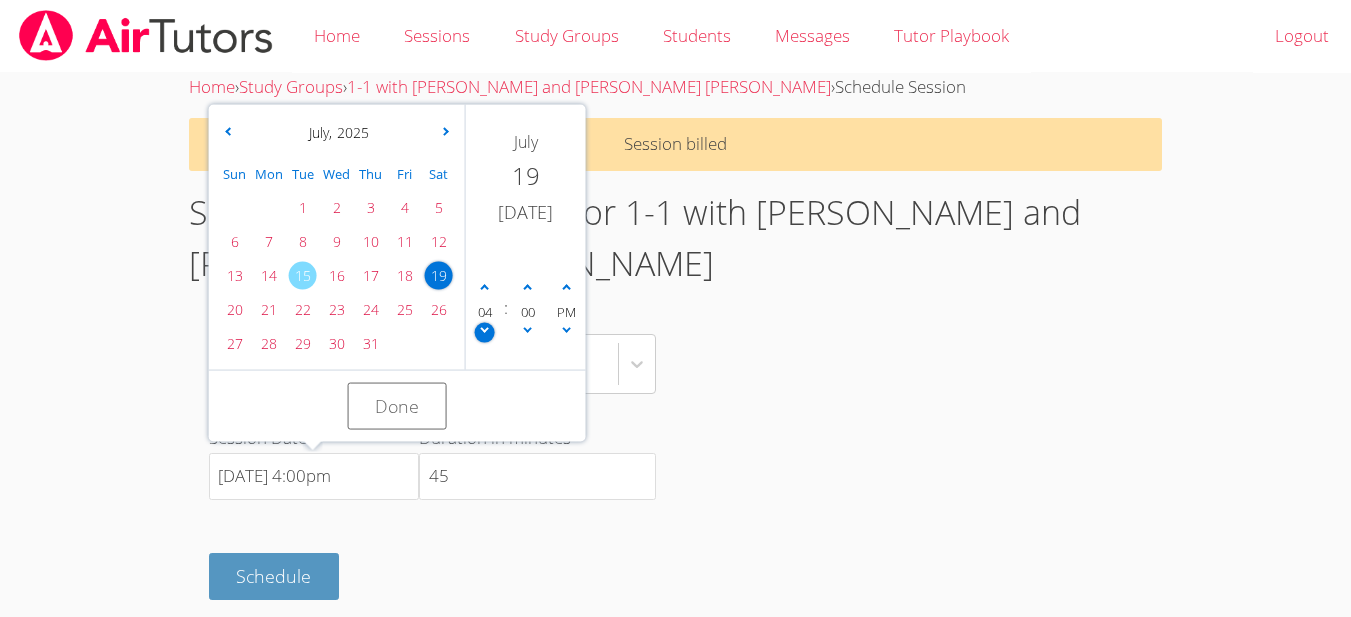 click at bounding box center (485, 332) 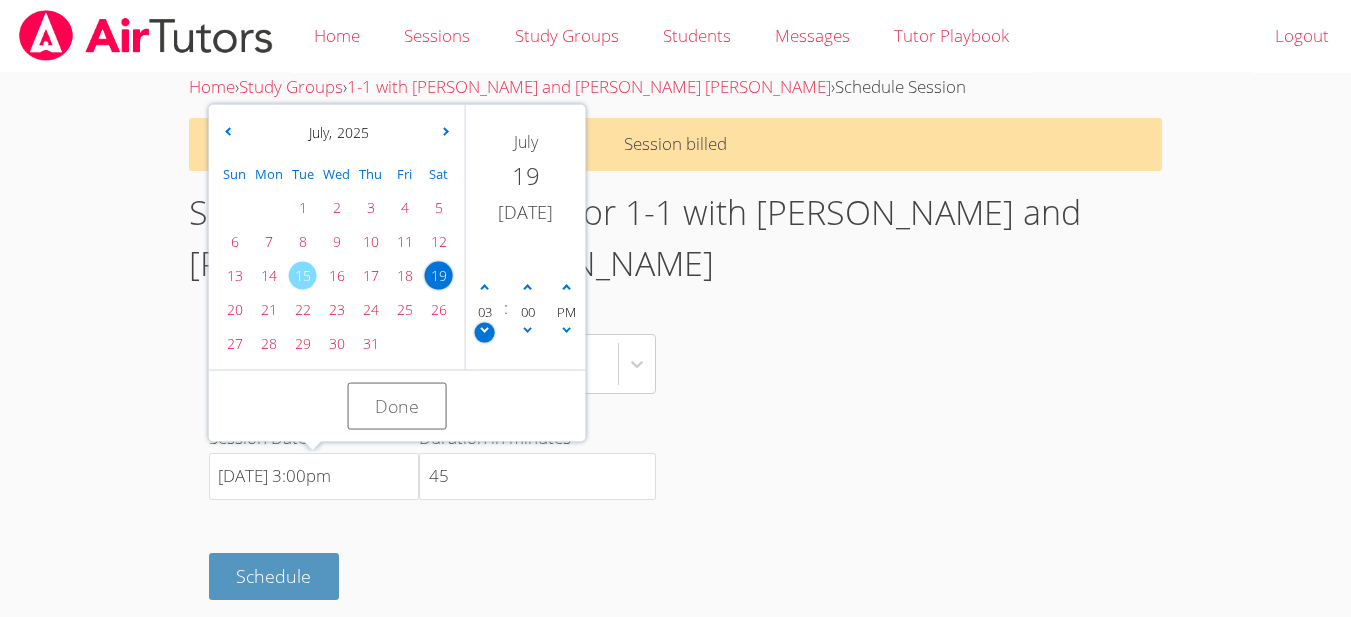 click at bounding box center [485, 332] 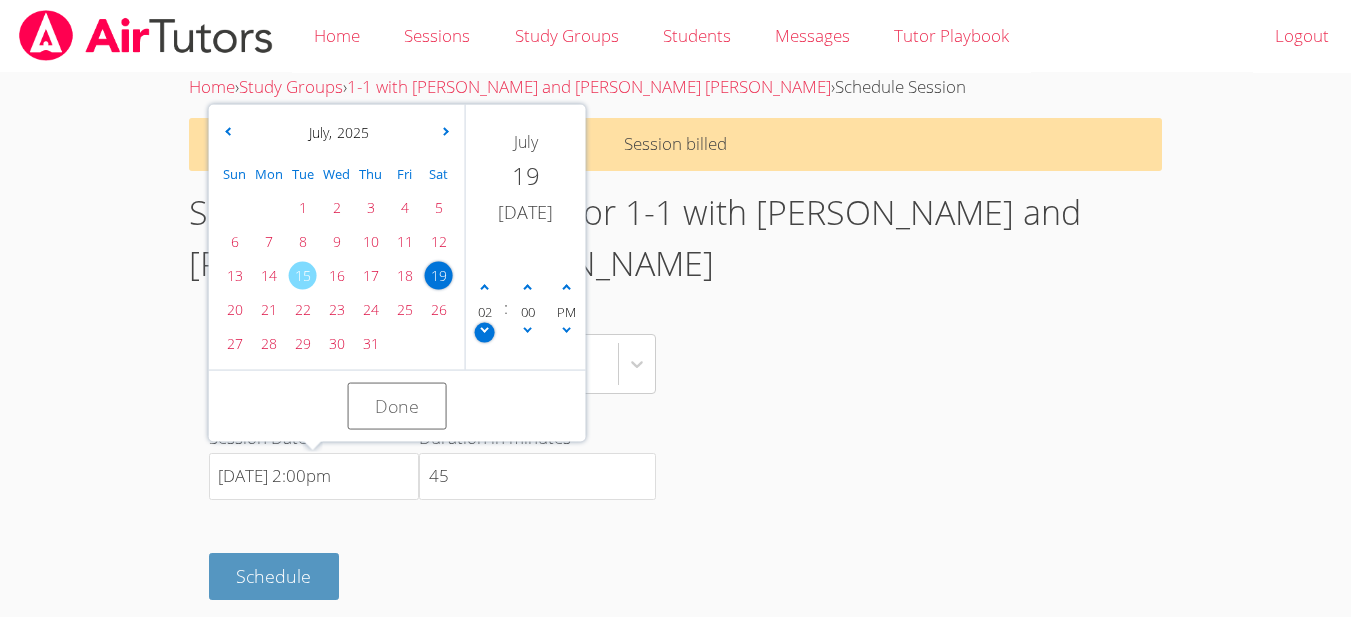 click at bounding box center (485, 332) 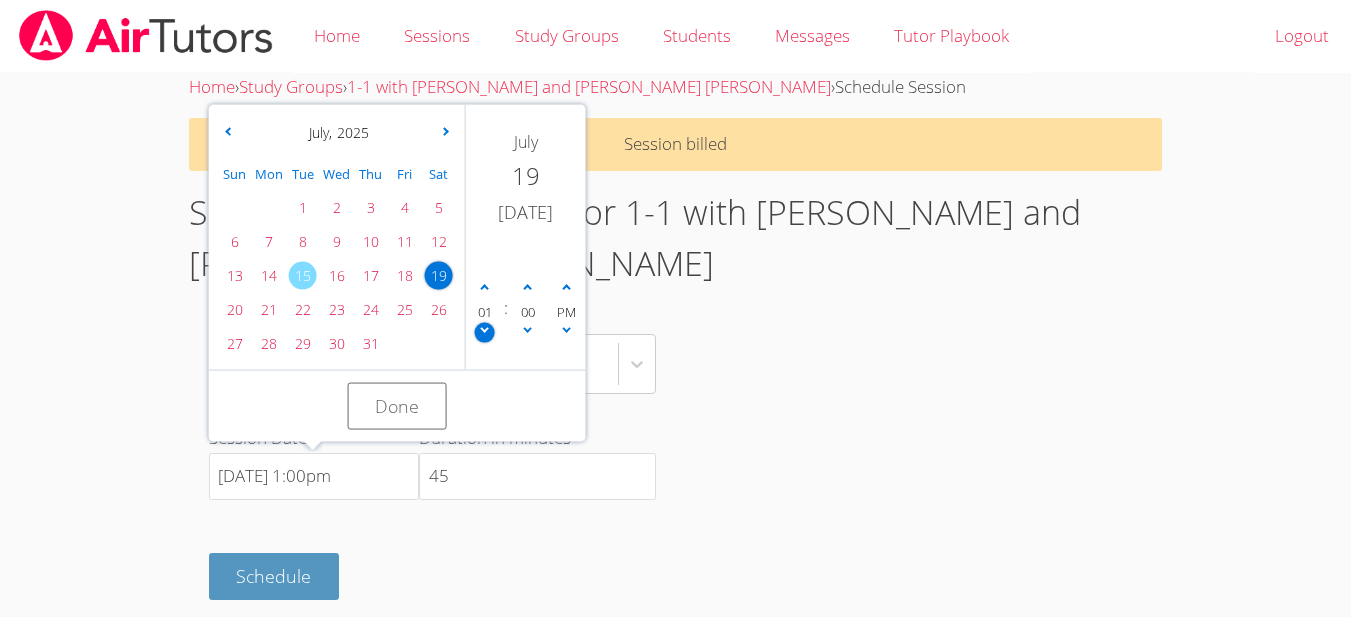 click at bounding box center (485, 332) 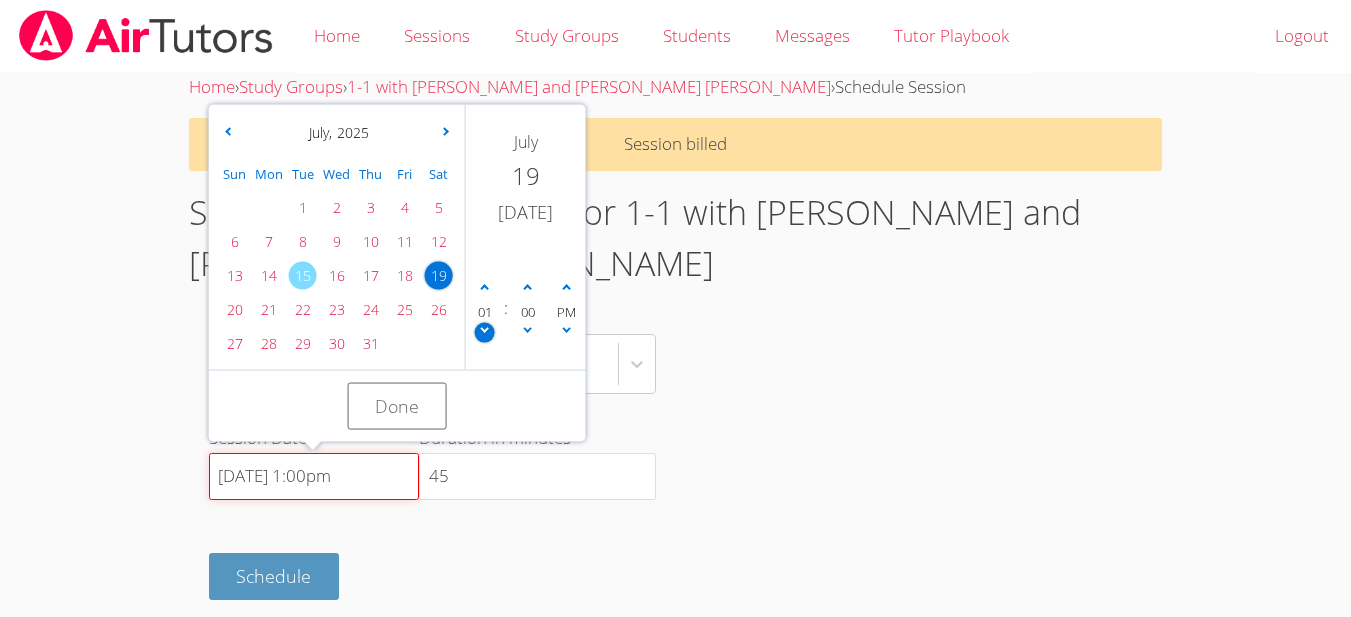 click on "[DATE] 1:00pm" at bounding box center (314, 477) 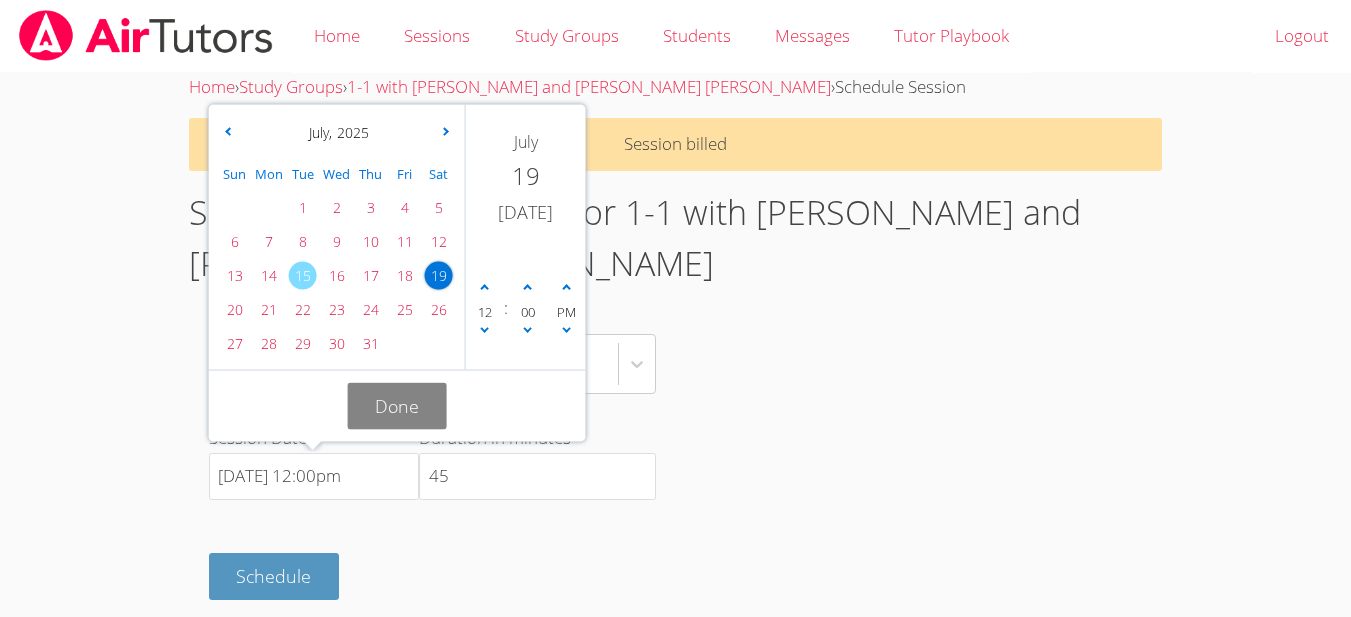 click on "Done" at bounding box center (397, 406) 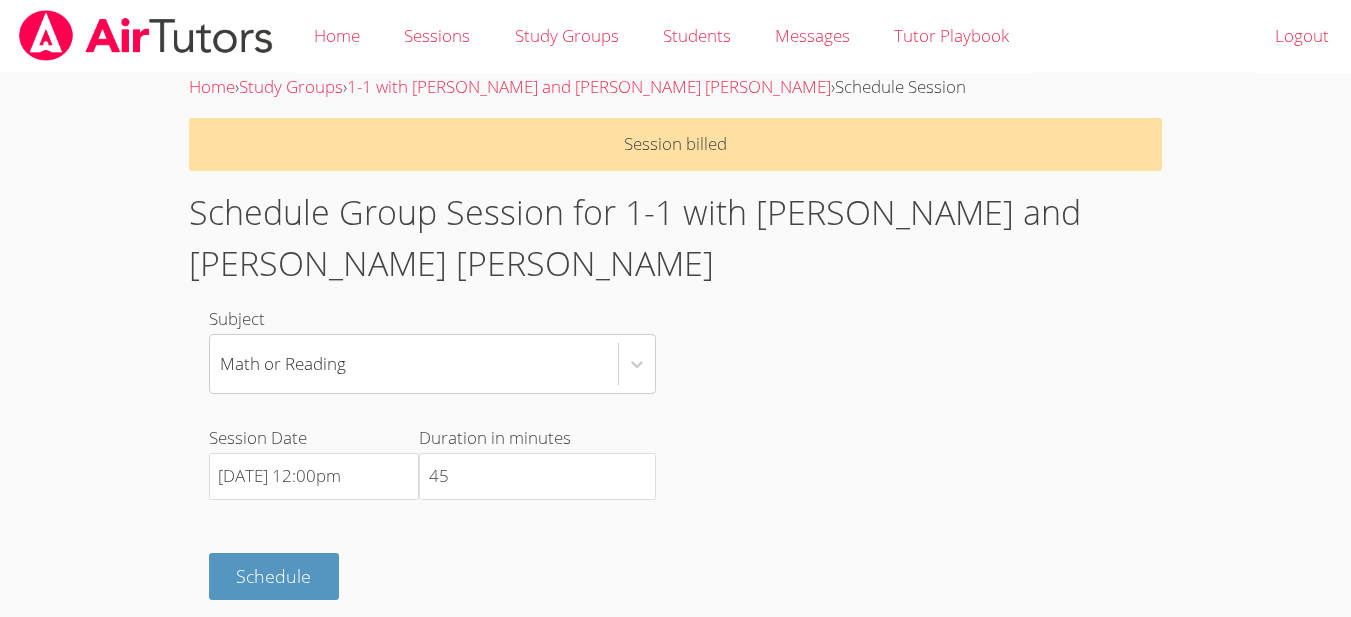 scroll, scrollTop: 13, scrollLeft: 0, axis: vertical 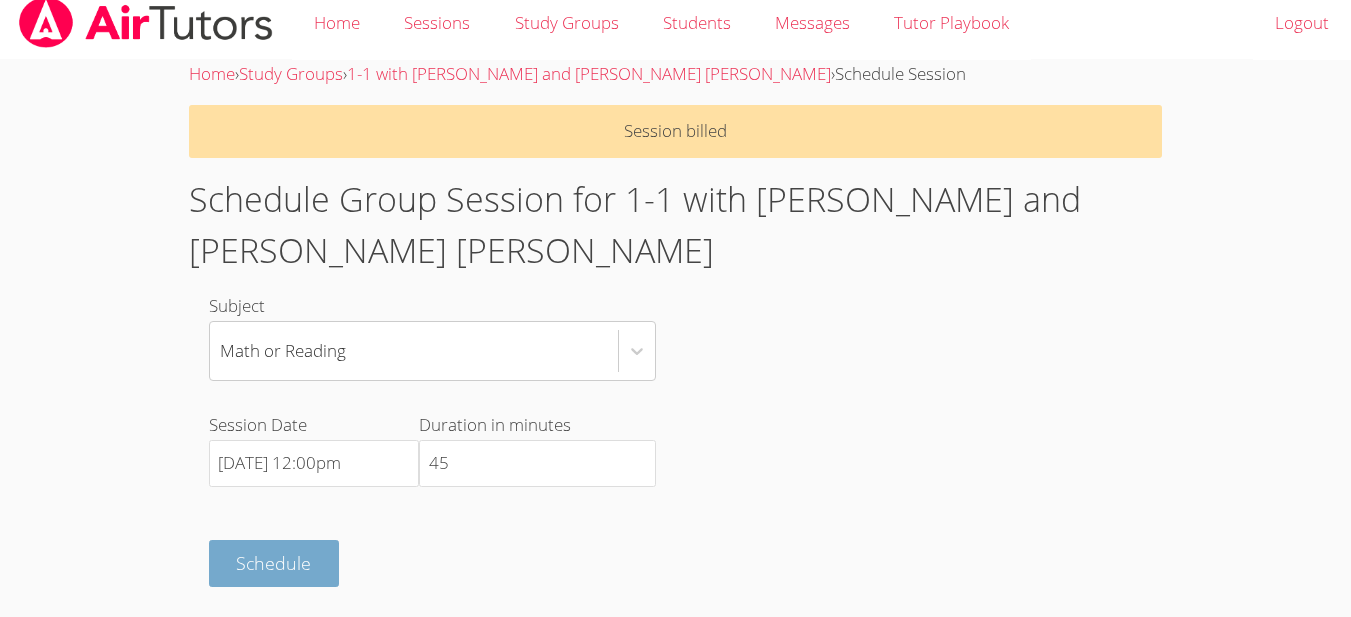 click on "Schedule" at bounding box center (274, 563) 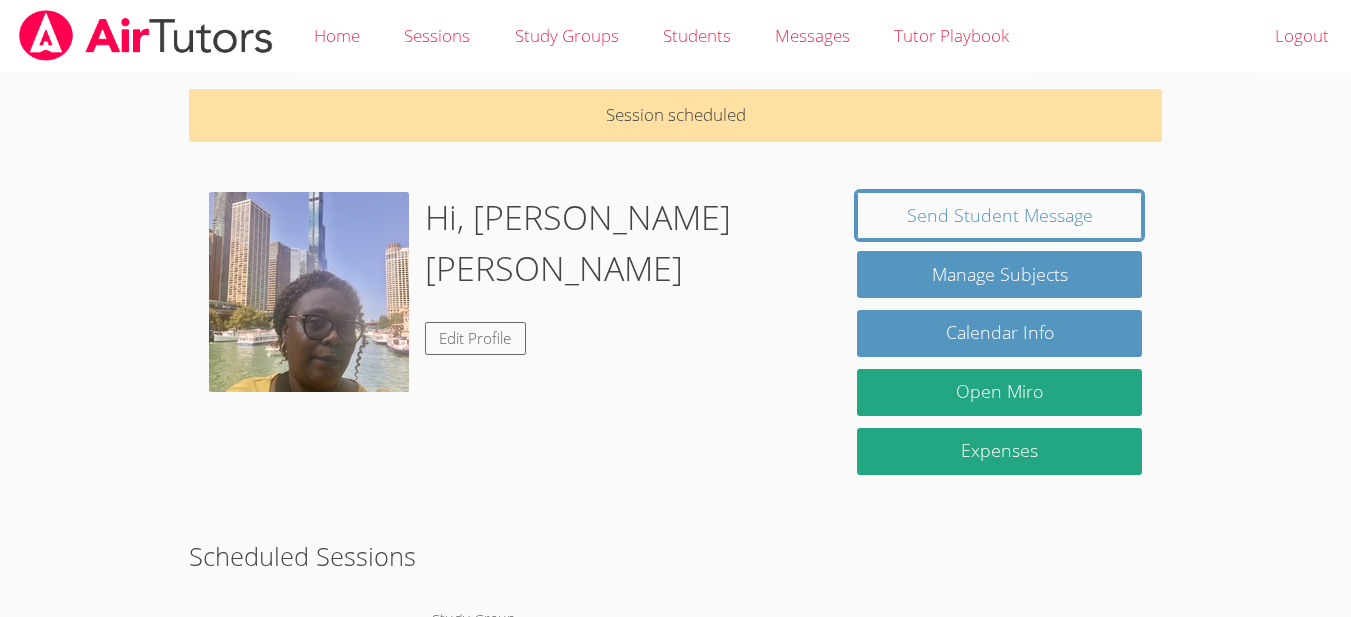 scroll, scrollTop: 0, scrollLeft: 0, axis: both 